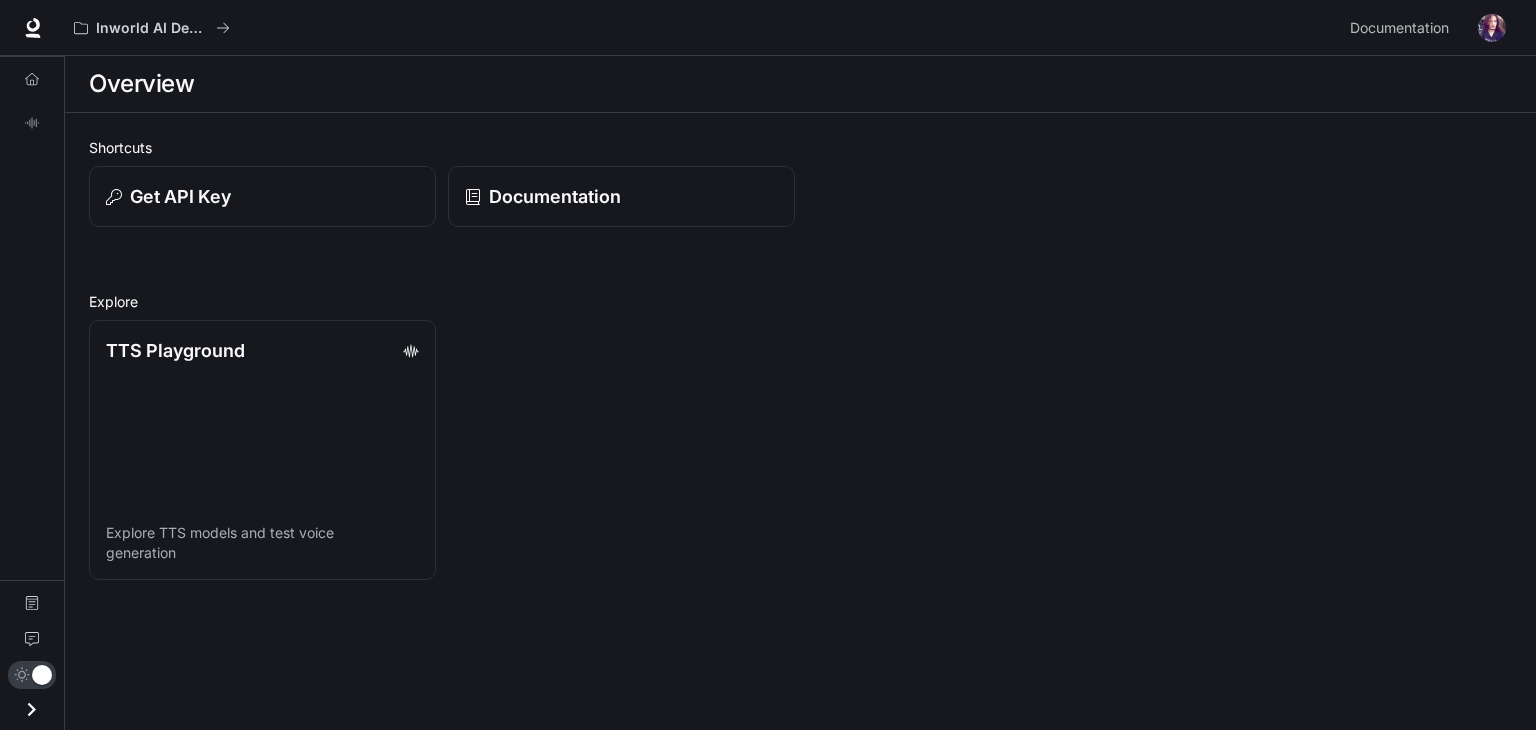 scroll, scrollTop: 0, scrollLeft: 0, axis: both 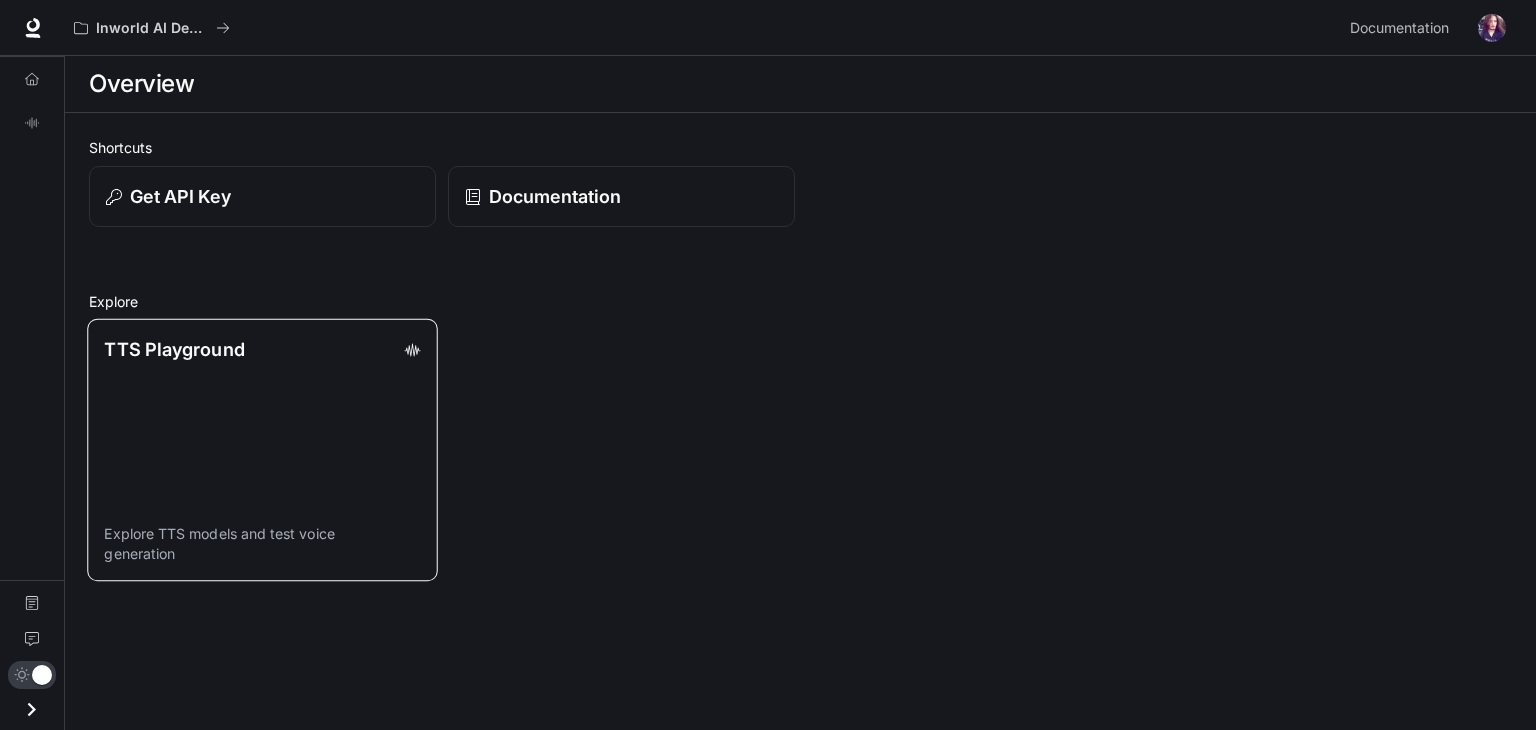 click on "TTS Playground" at bounding box center [262, 349] 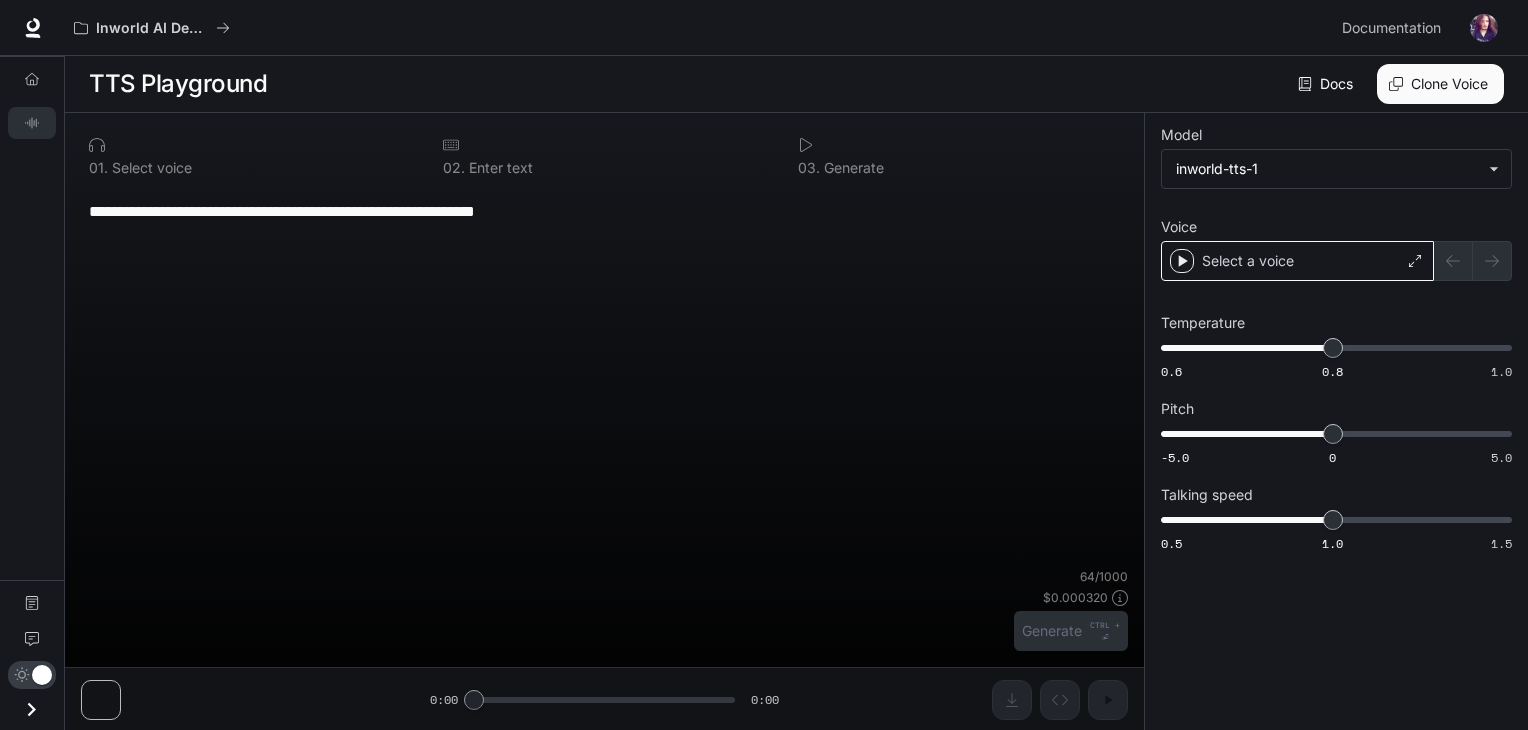 click on "Select a voice" at bounding box center (1297, 261) 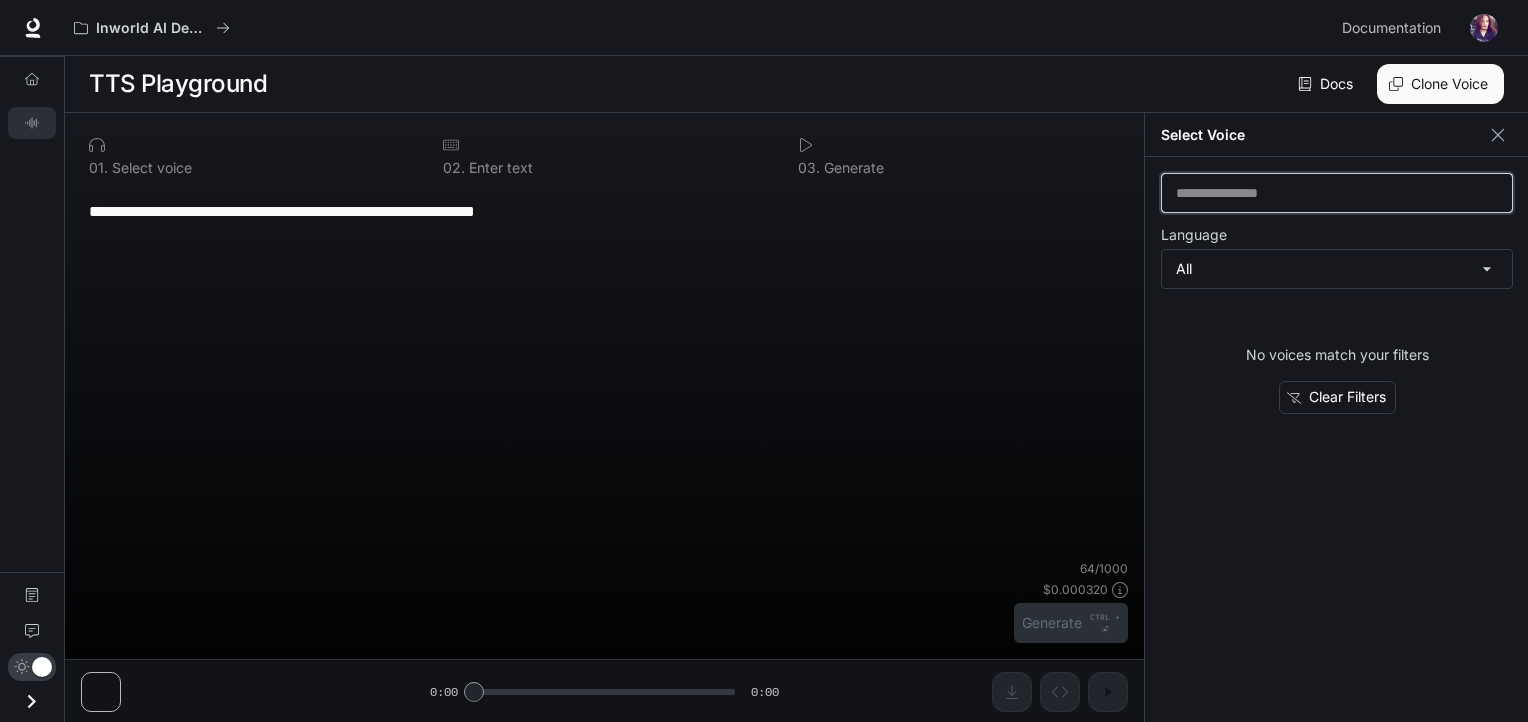 click at bounding box center [1337, 193] 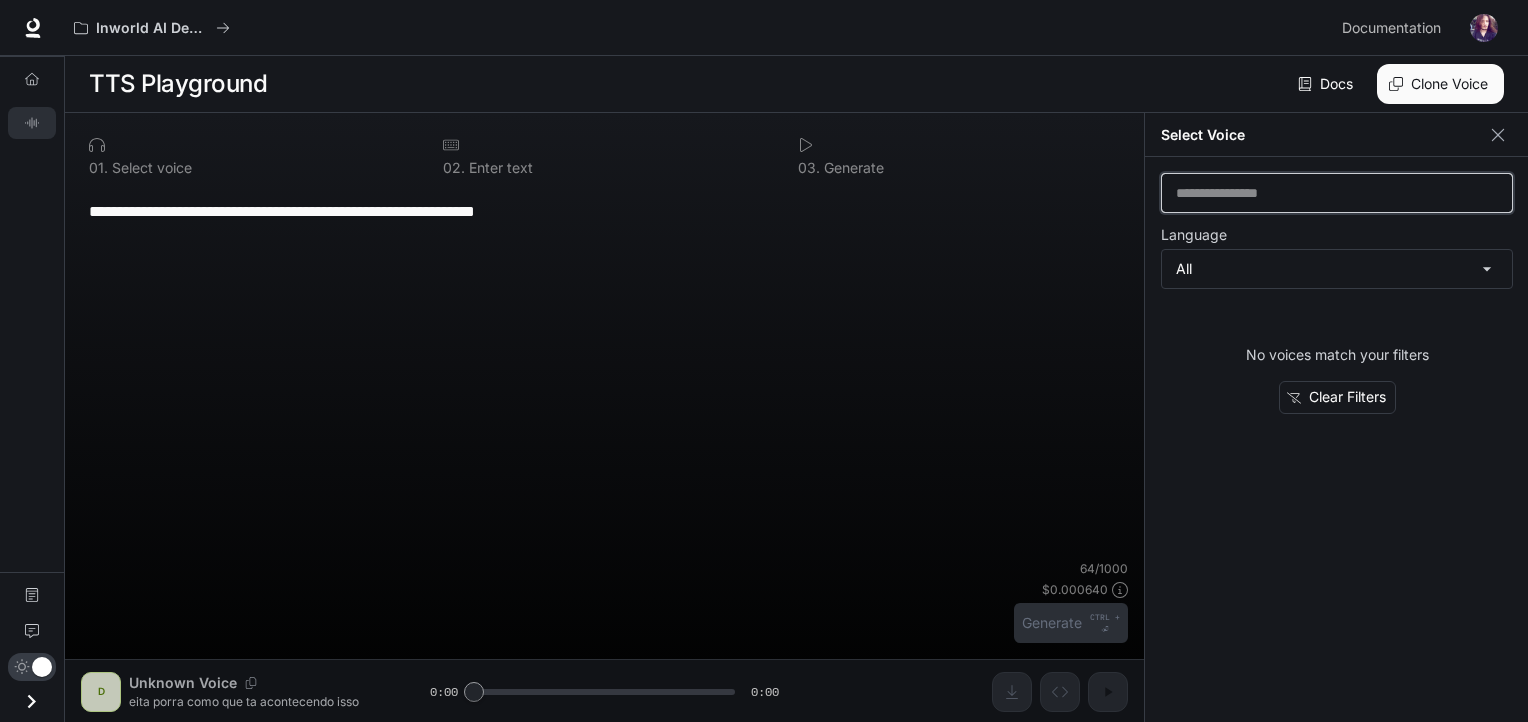 type 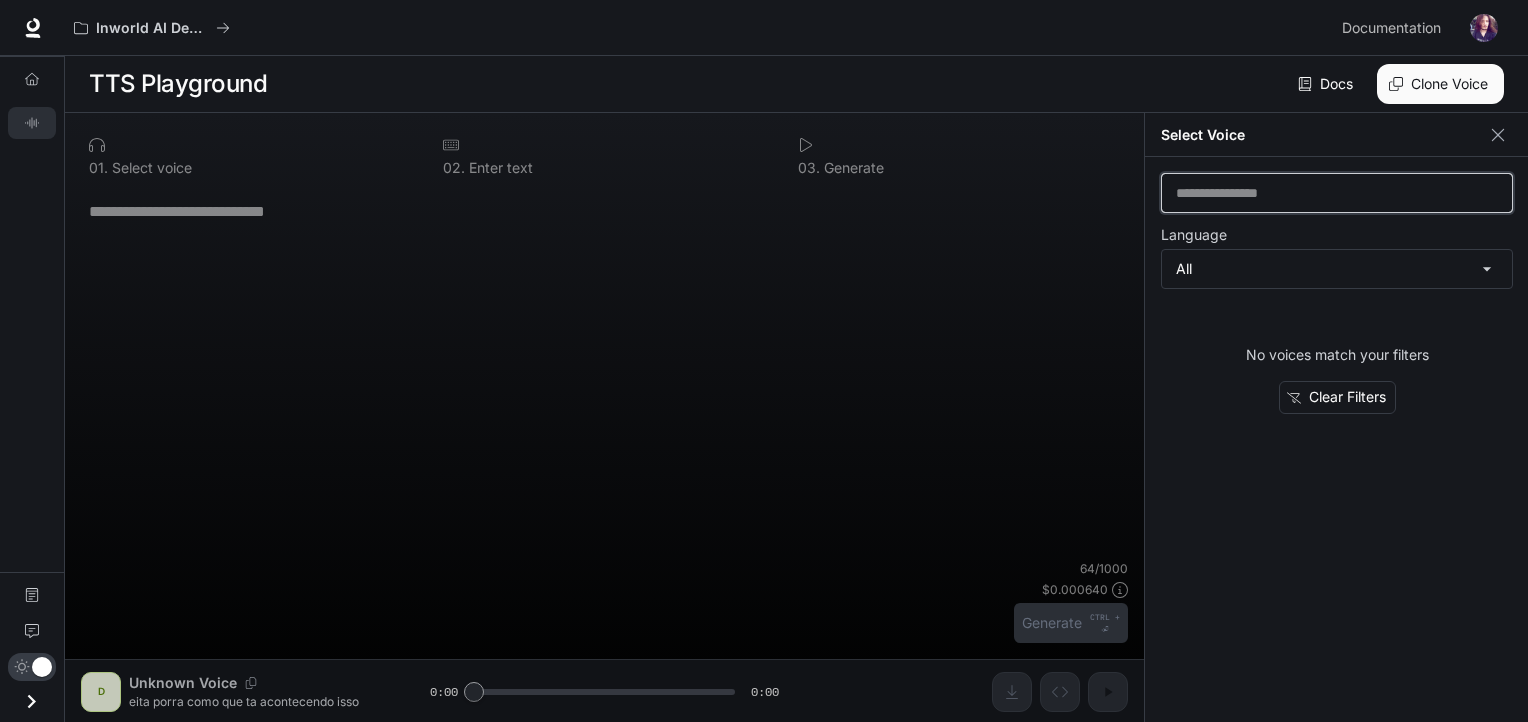 click at bounding box center (1337, 193) 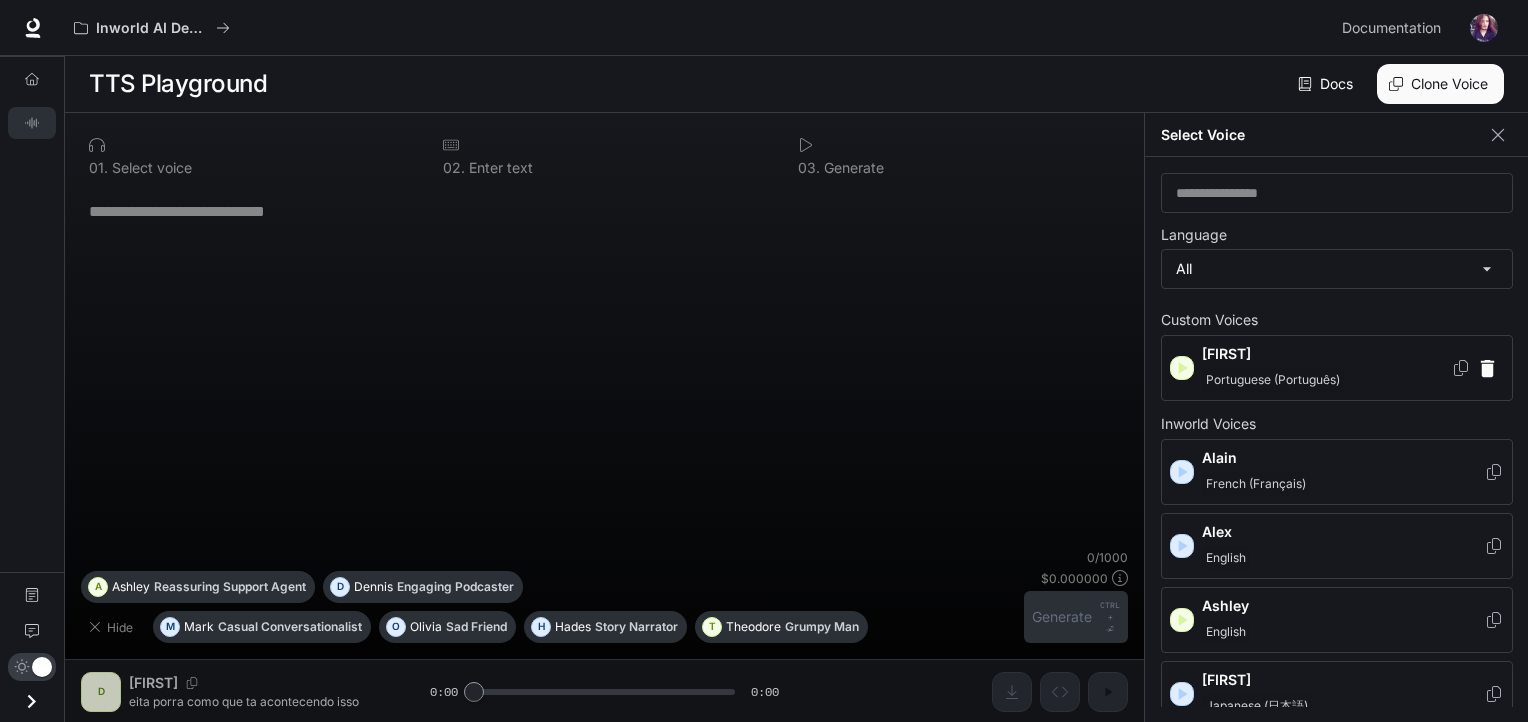 click on "[FIRST]" at bounding box center [1326, 354] 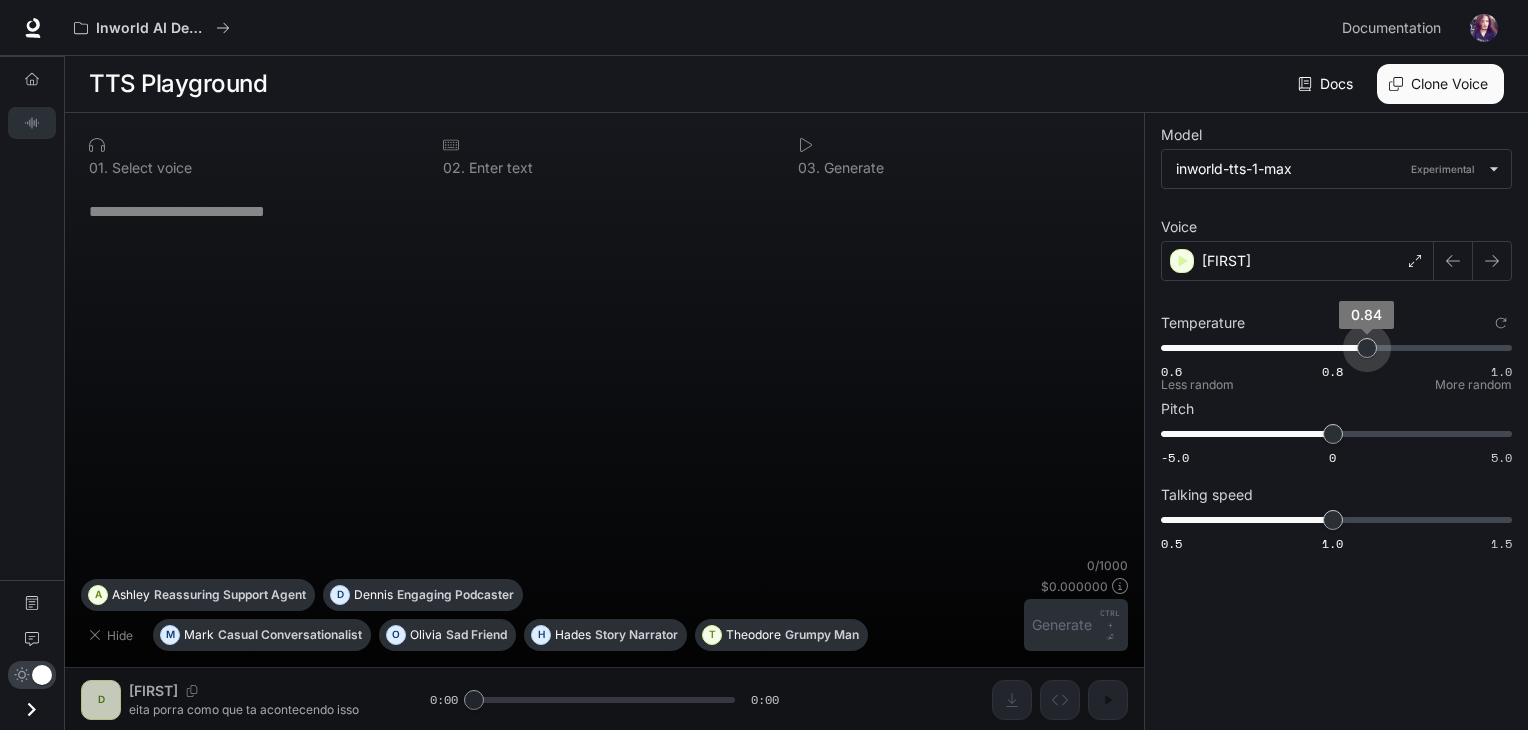 type on "****" 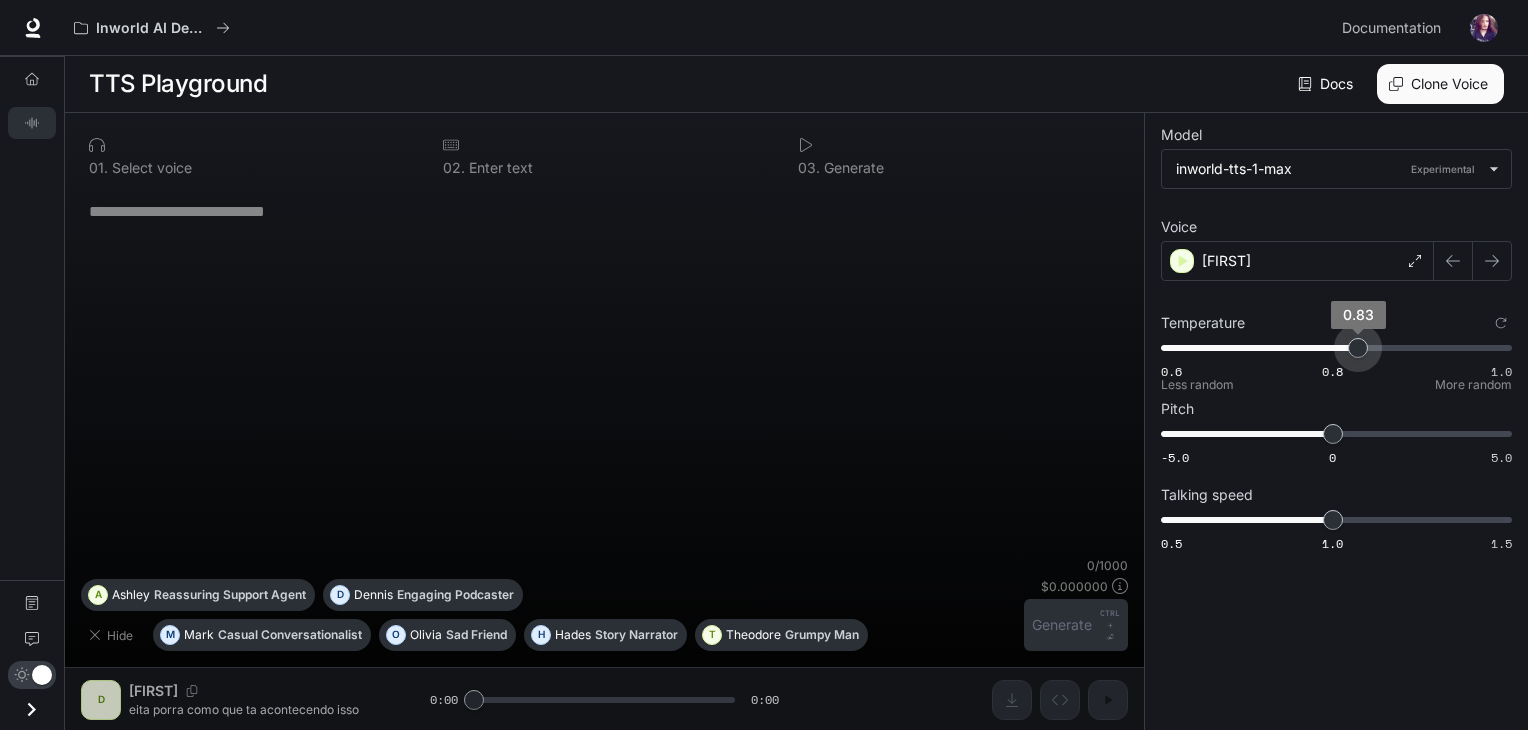 click on "0.83" at bounding box center [1358, 348] 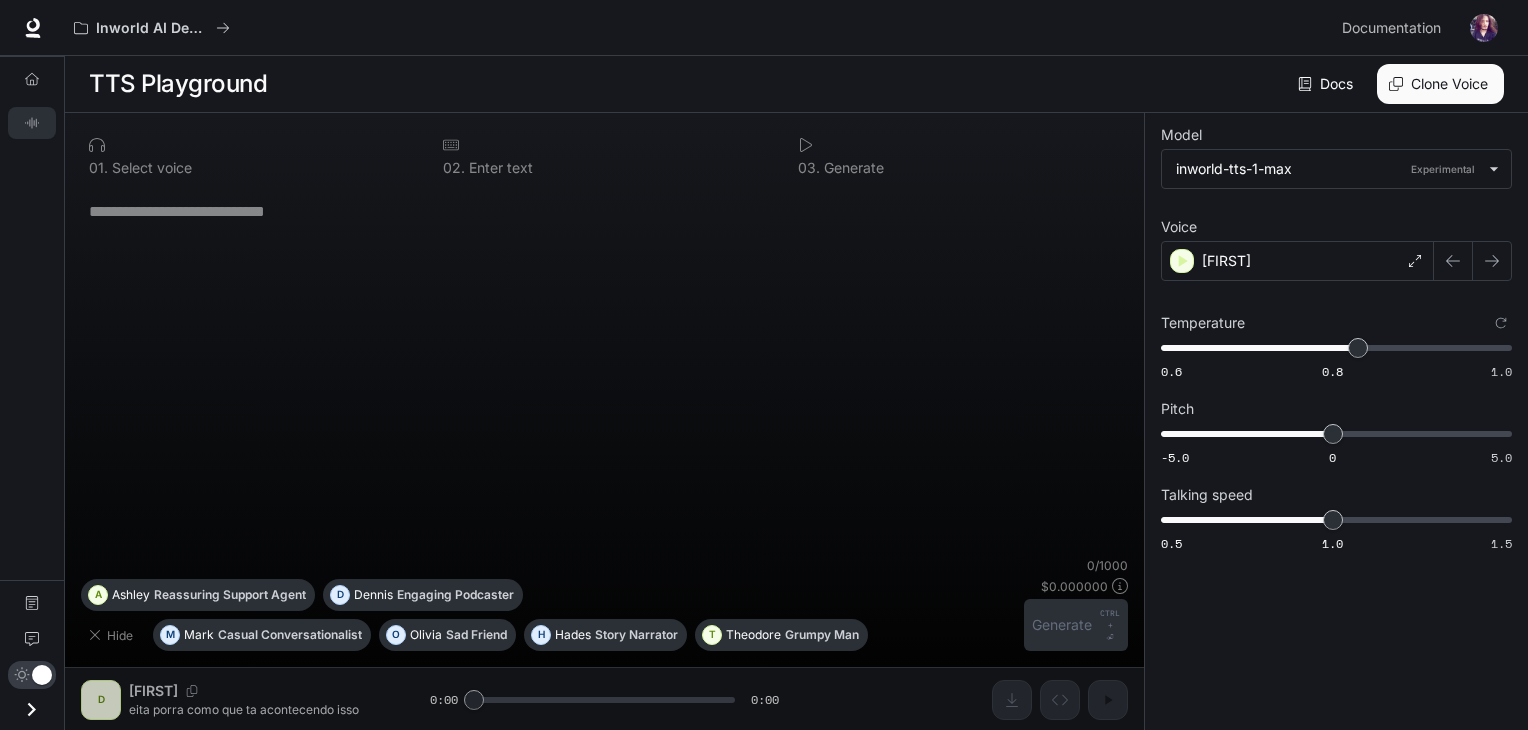 click on "* ​" at bounding box center (604, 372) 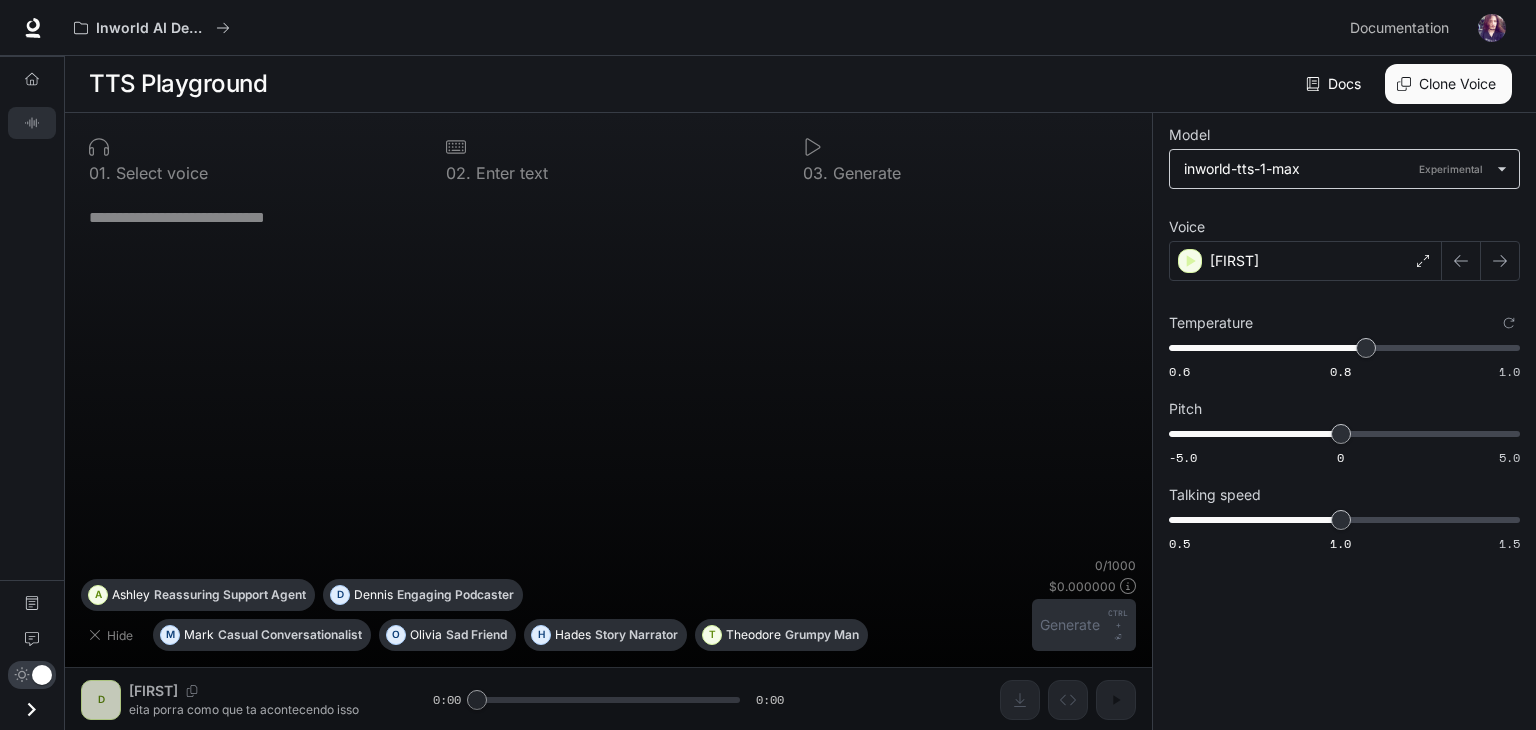 click on "**********" at bounding box center [768, 365] 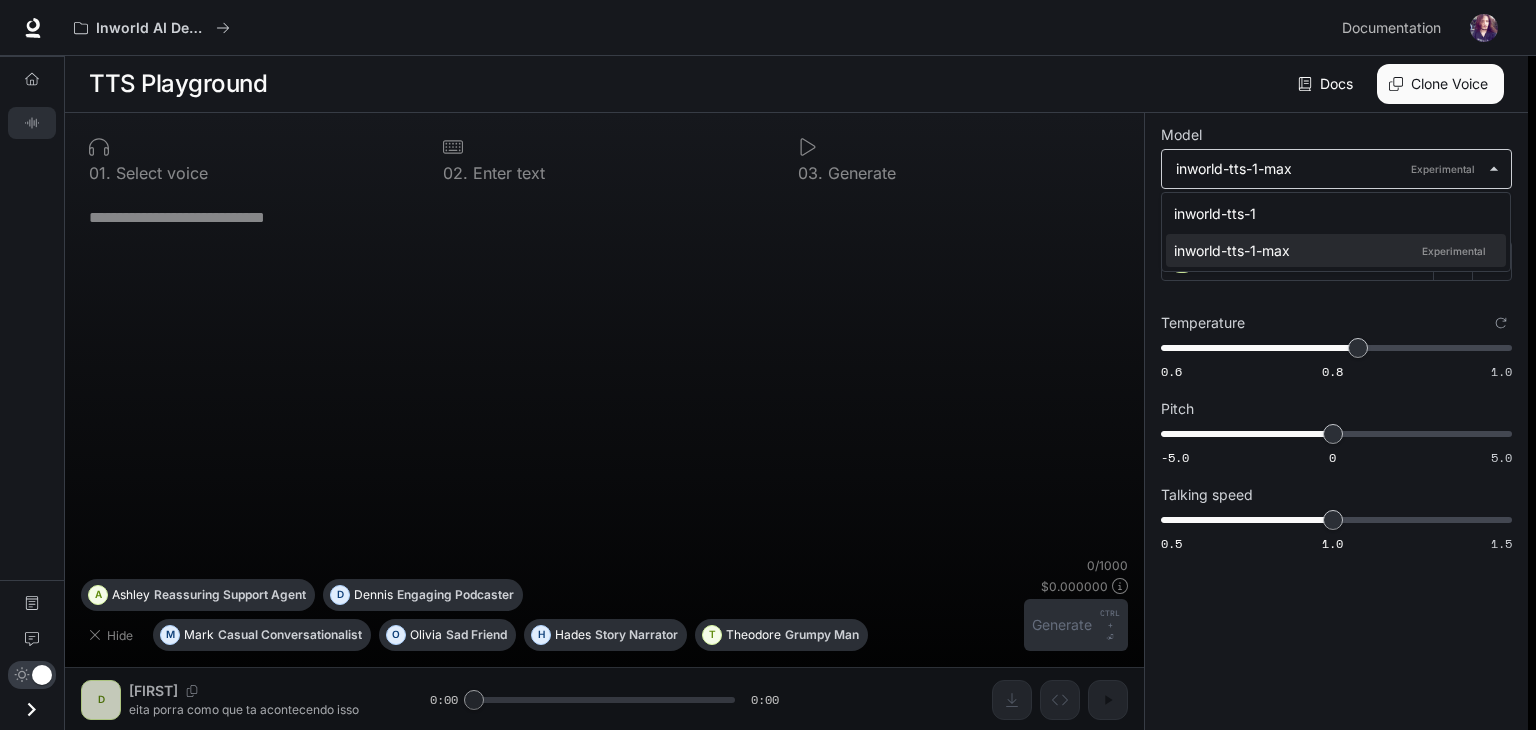 click at bounding box center [768, 365] 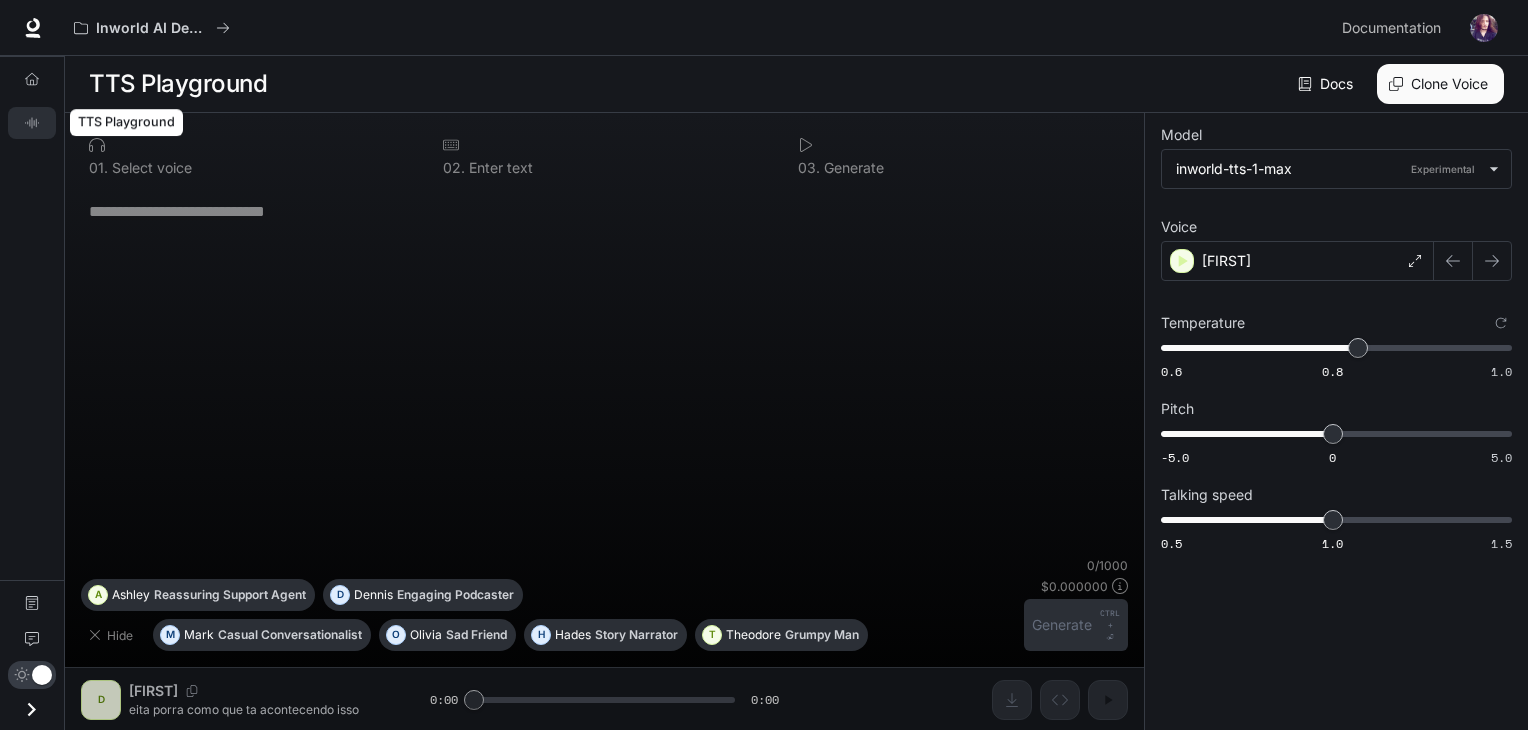 click 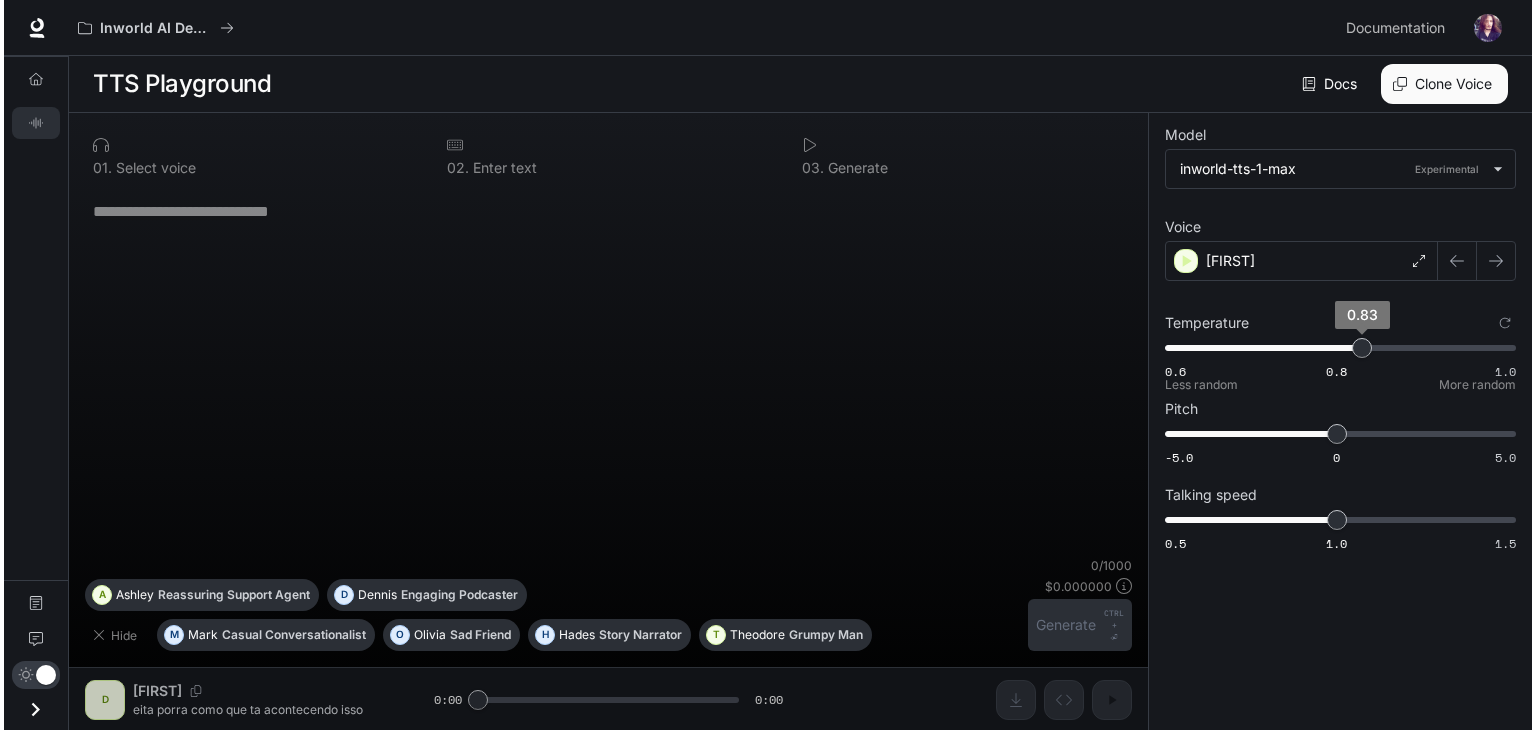 scroll, scrollTop: 0, scrollLeft: 0, axis: both 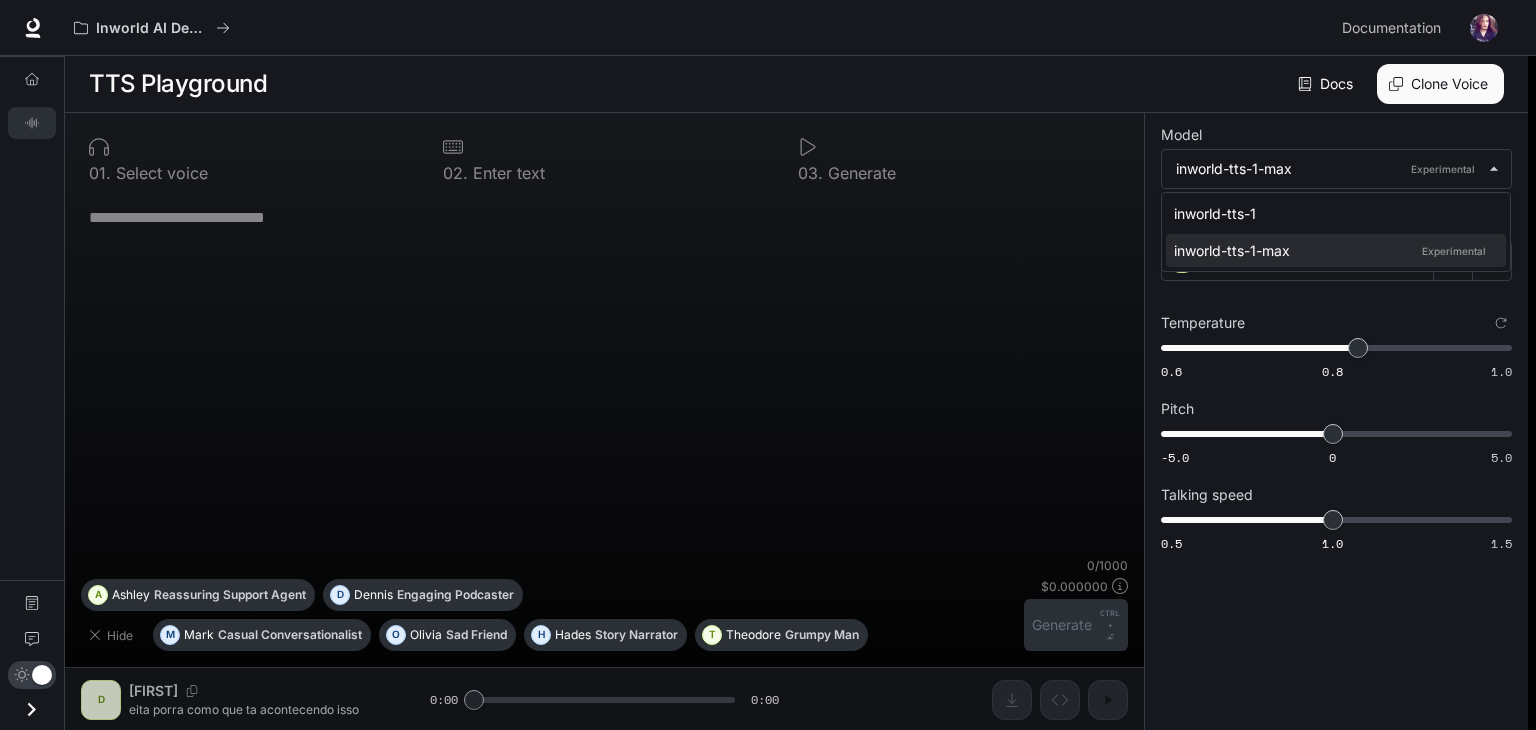 click on "[FIRST]" at bounding box center [768, 365] 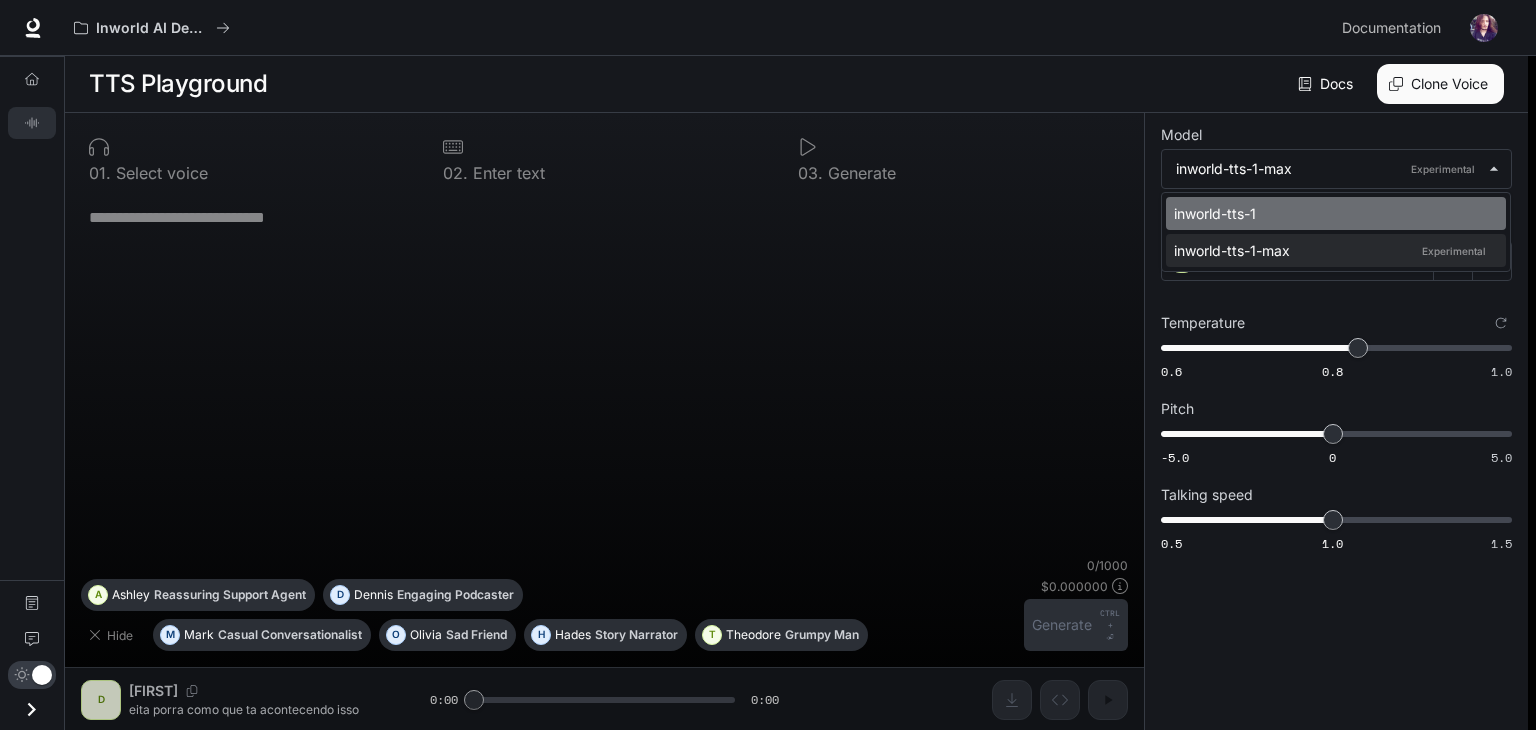 click on "inworld-tts-1" at bounding box center (1332, 213) 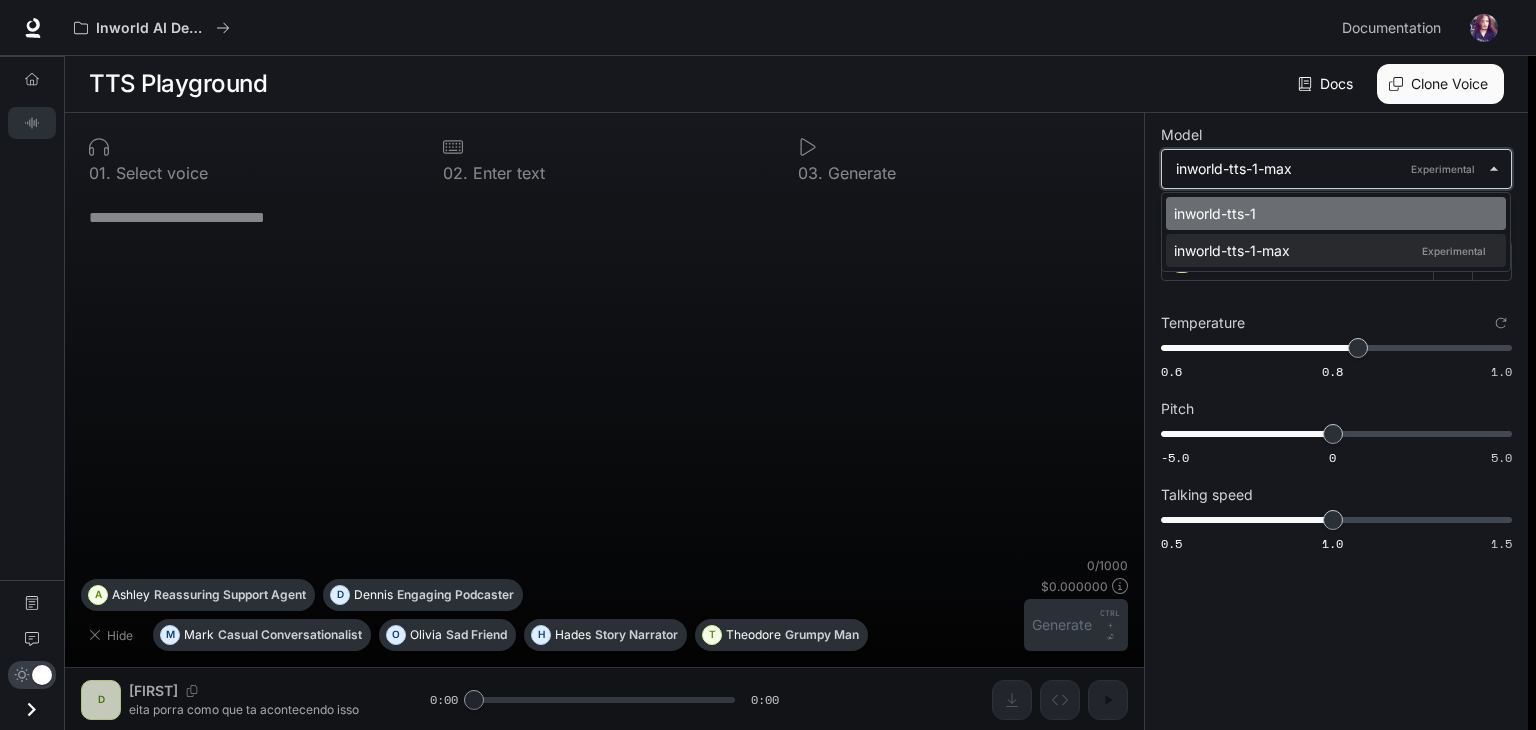 type on "**********" 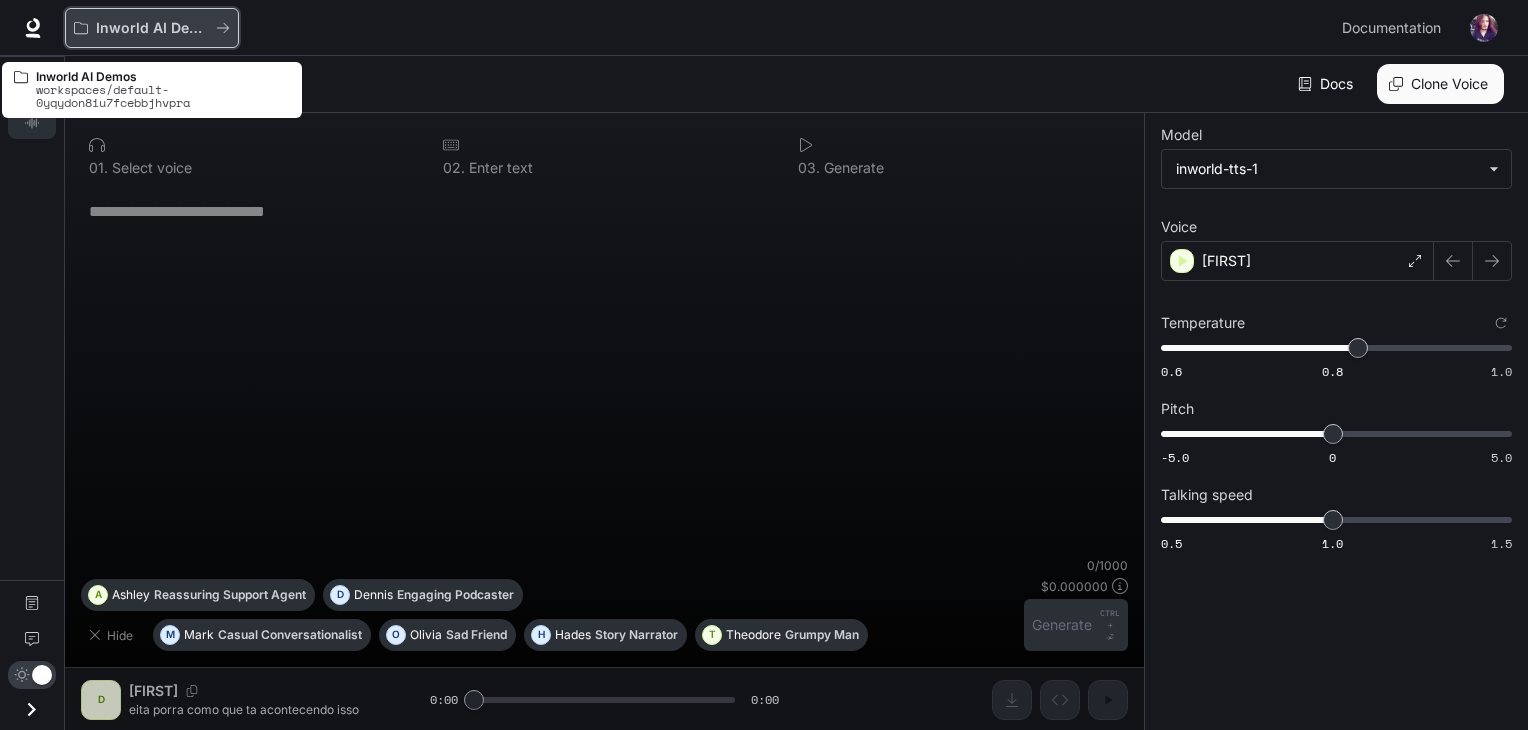click on "Inworld AI Demos" at bounding box center (152, 28) 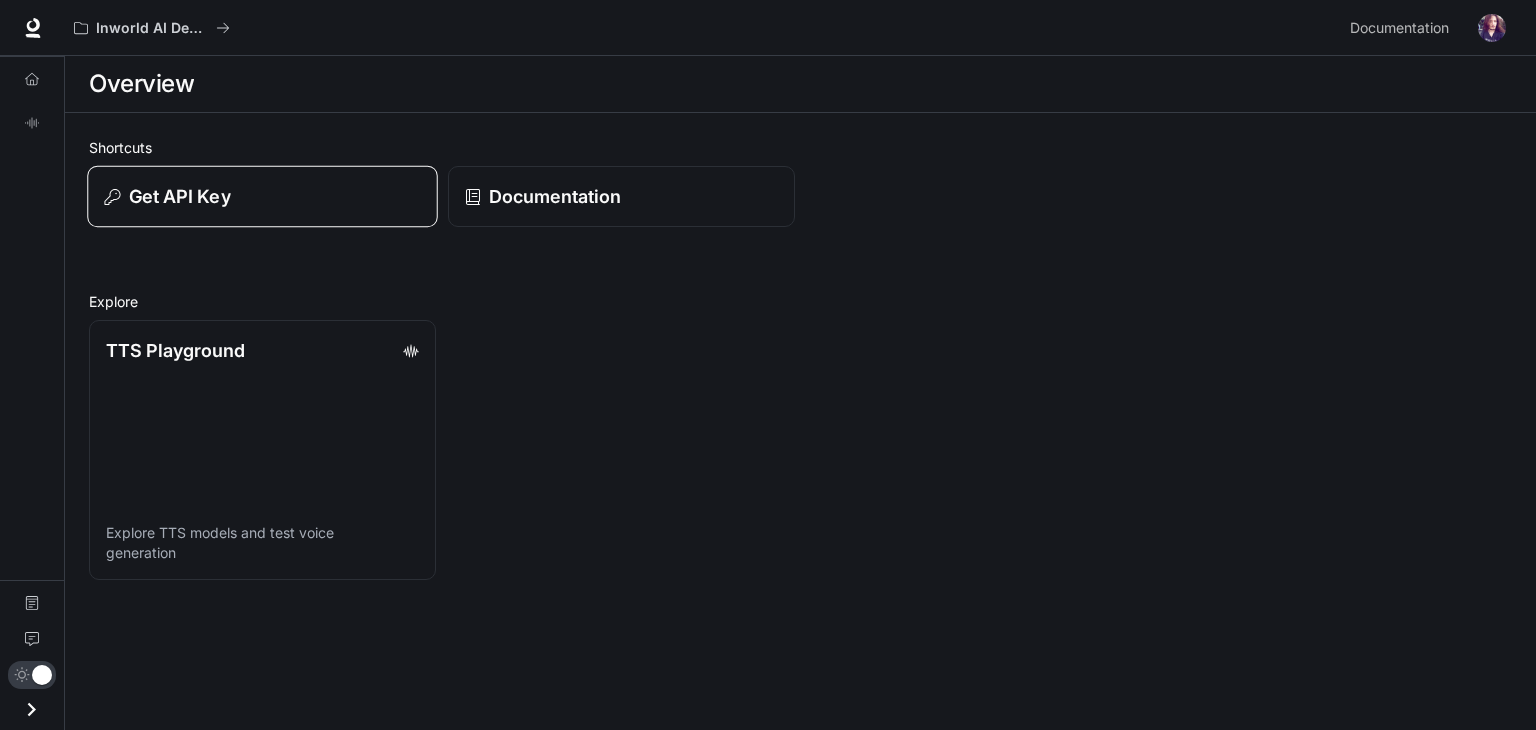 click on "Get API Key" at bounding box center (262, 196) 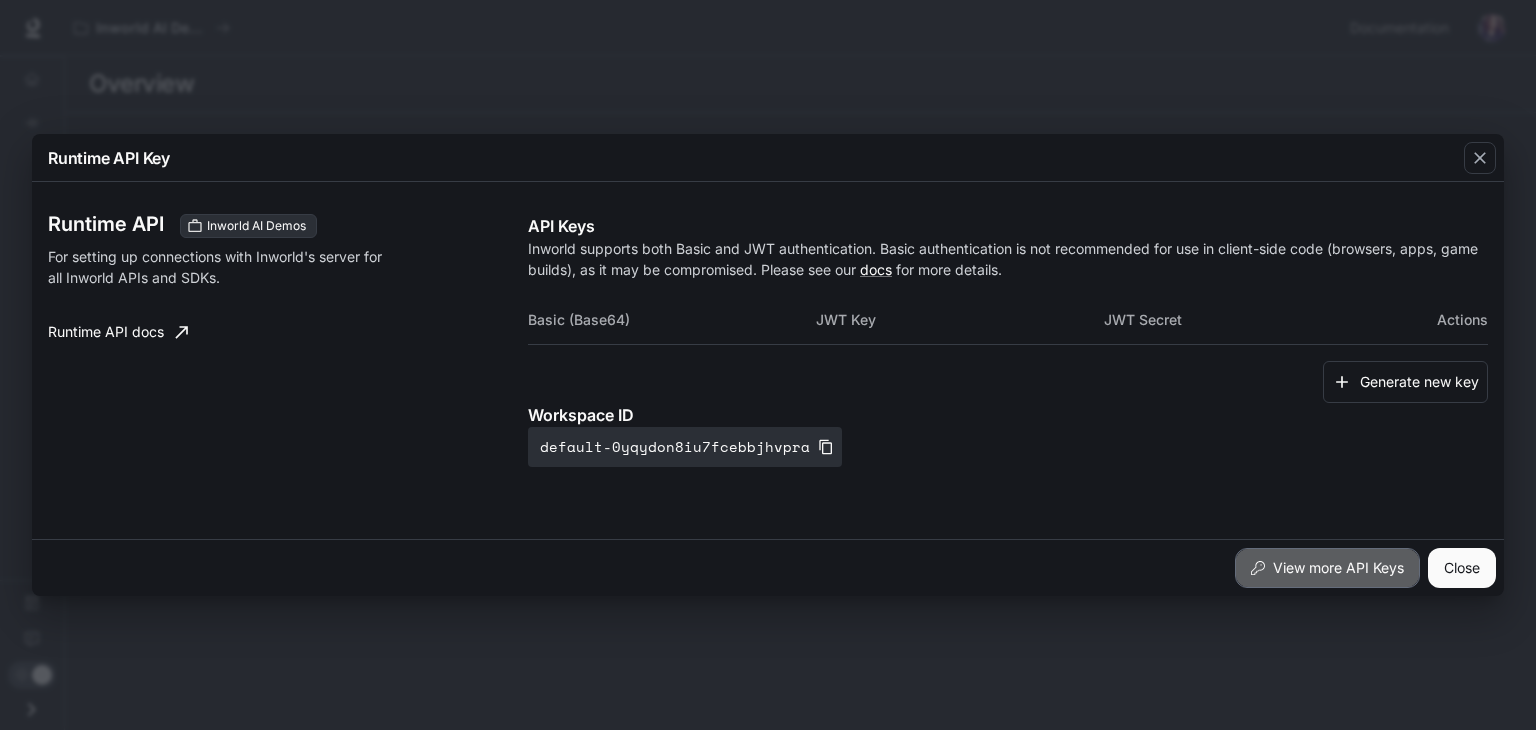 click on "View more API Keys" at bounding box center [1327, 568] 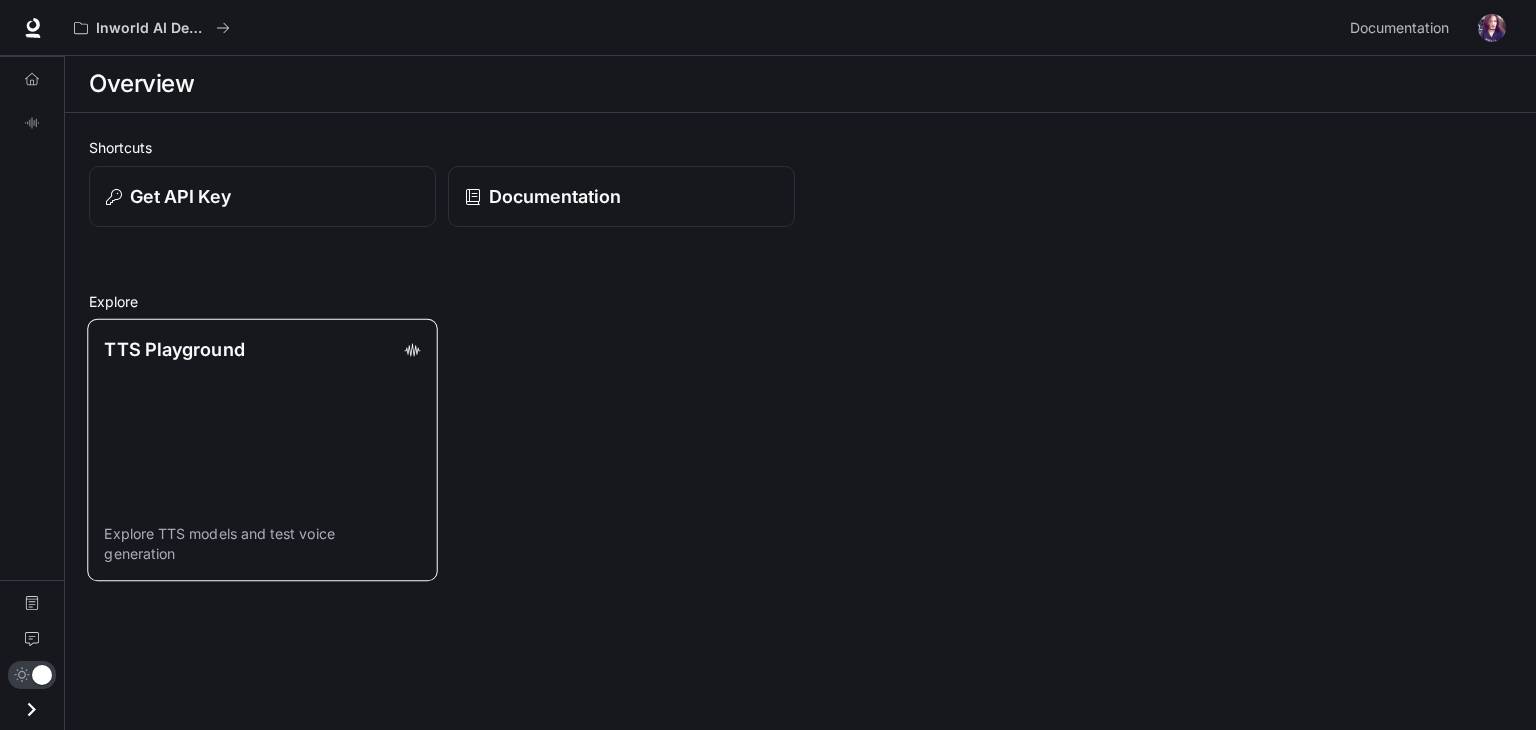 click on "TTS Playground Explore TTS models and test voice generation" at bounding box center [262, 450] 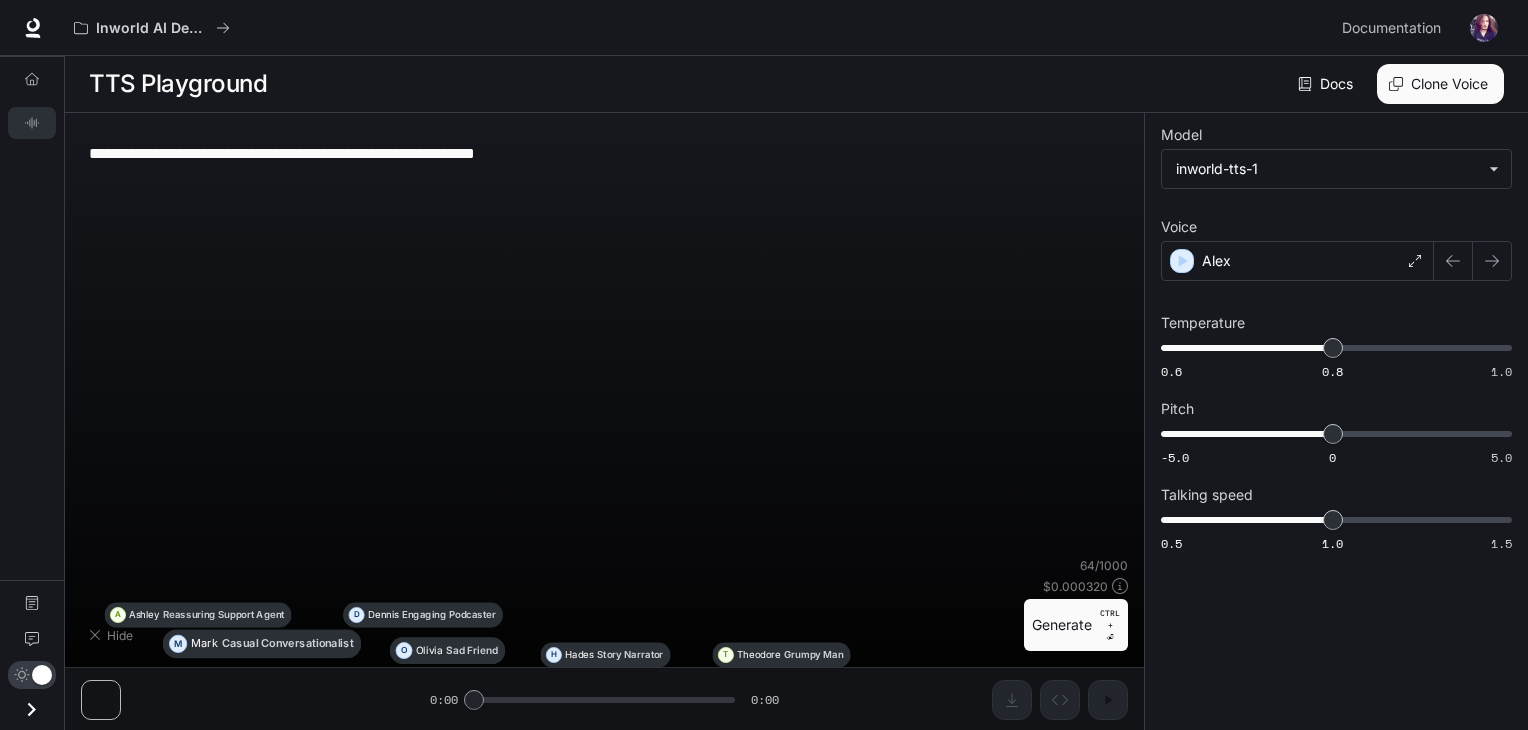 type 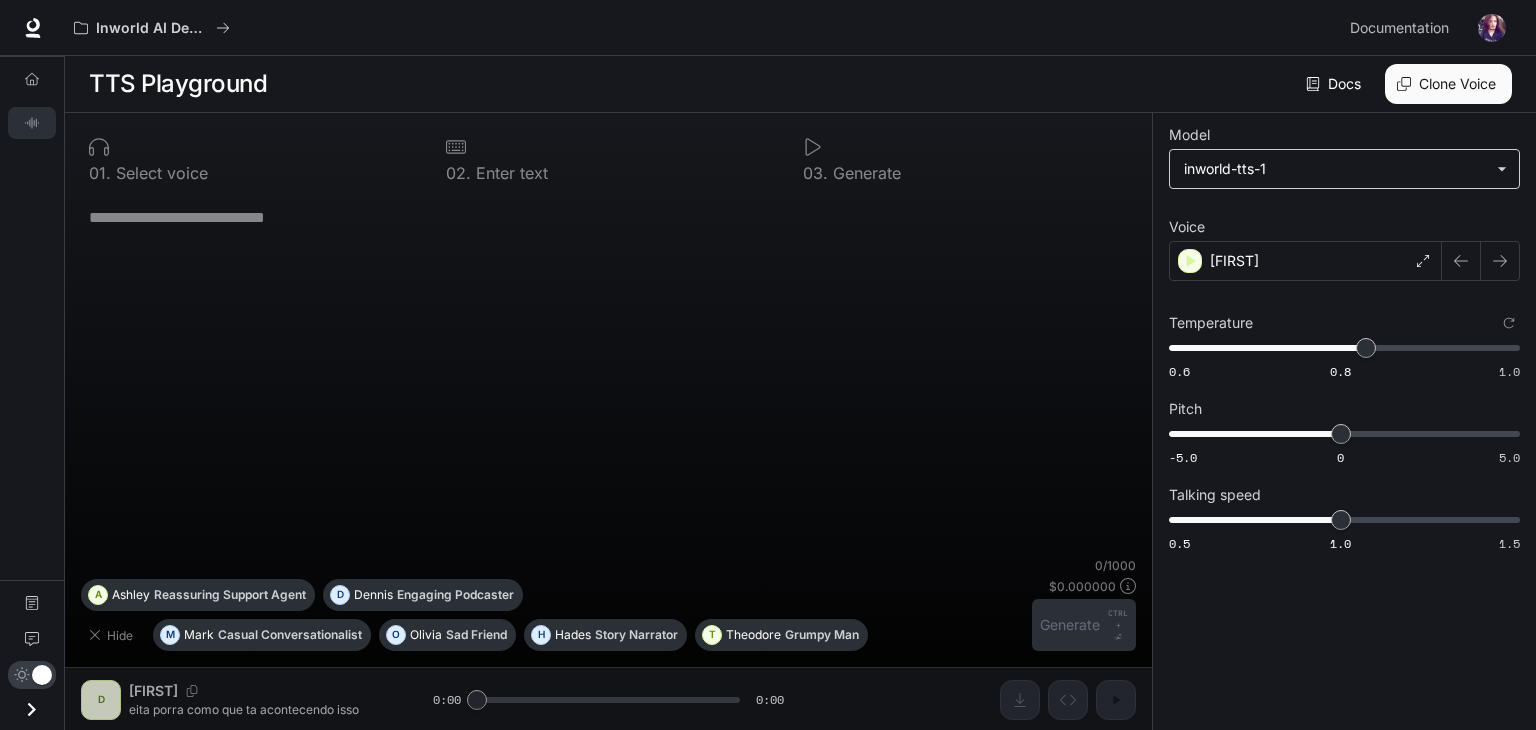 click on "[FIRST]" at bounding box center [768, 365] 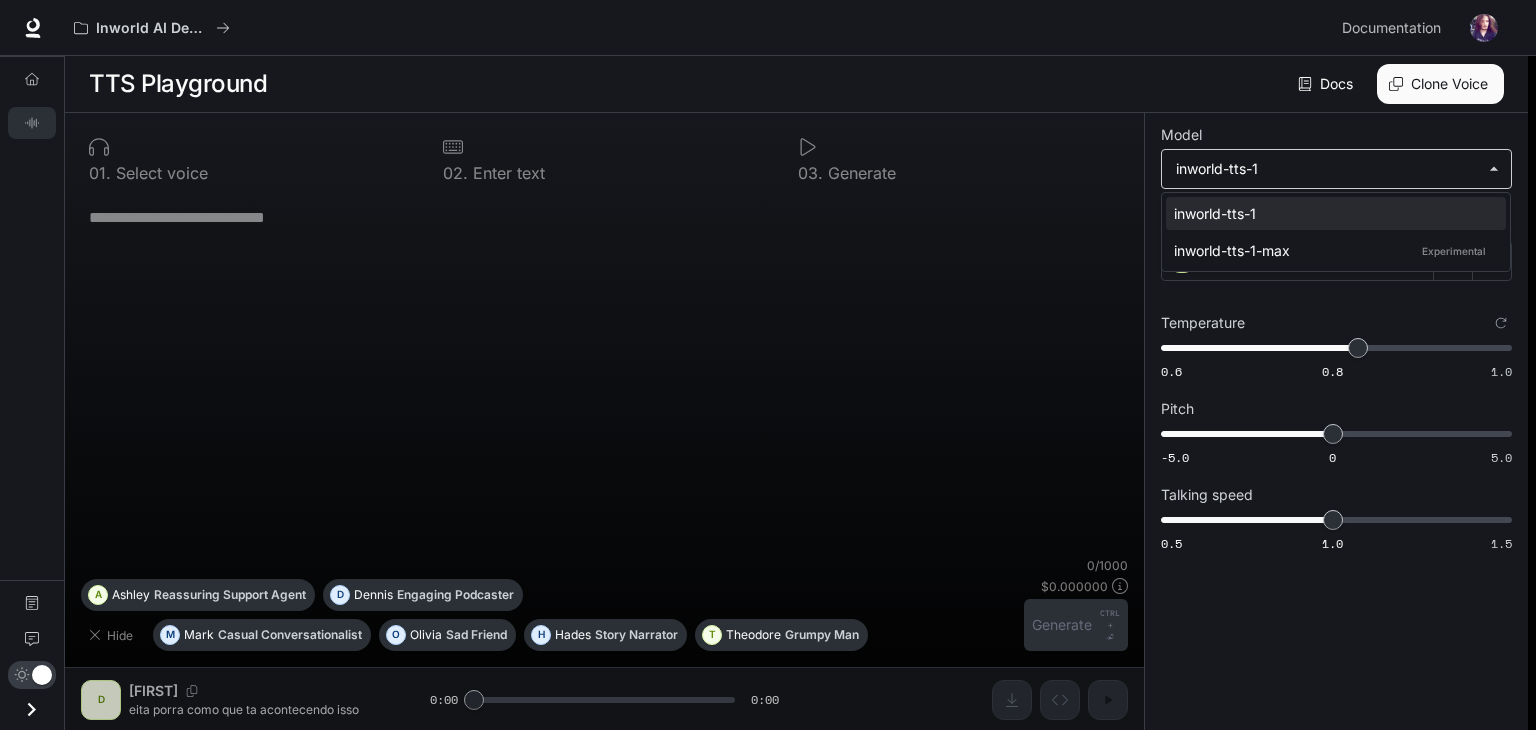 click at bounding box center [768, 365] 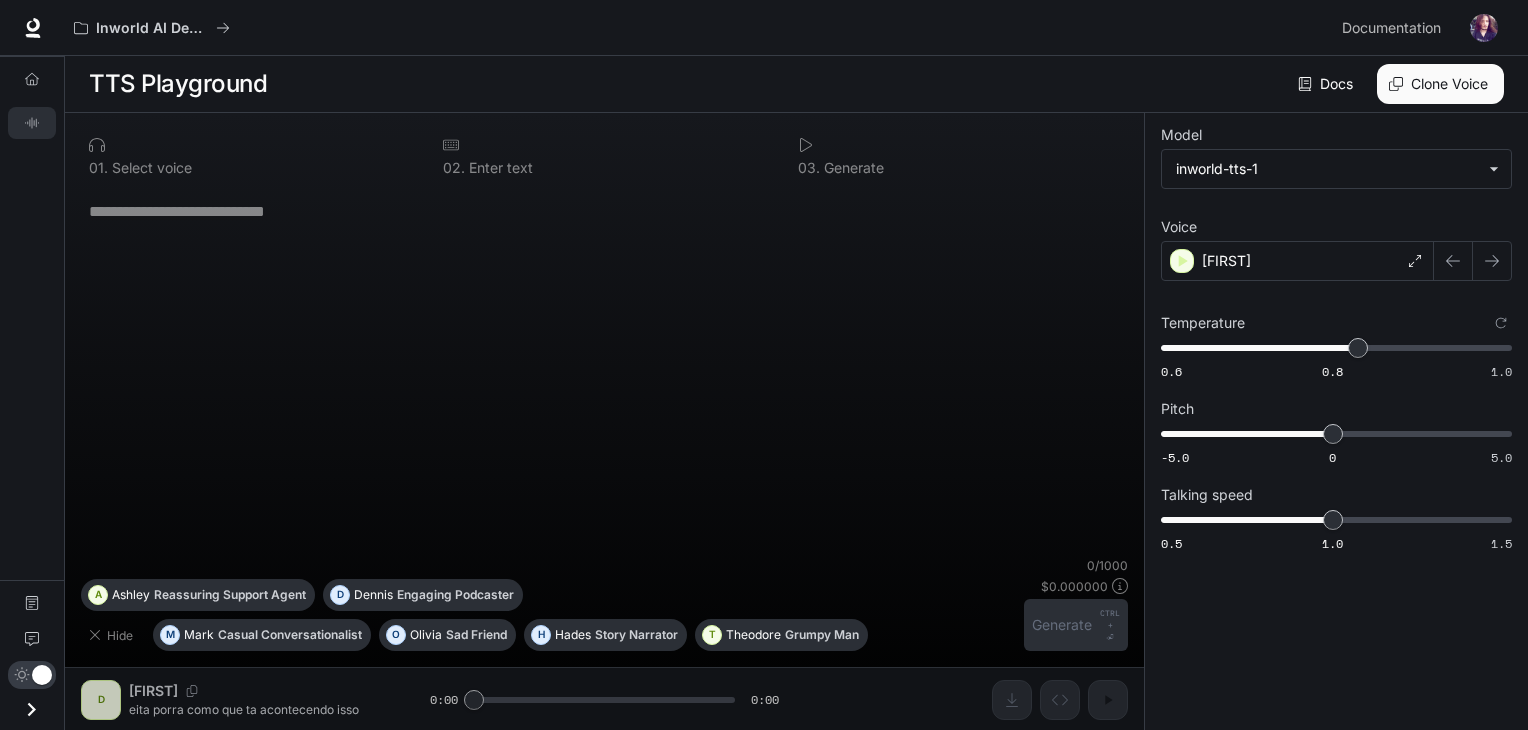 click on "* ​" at bounding box center [604, 372] 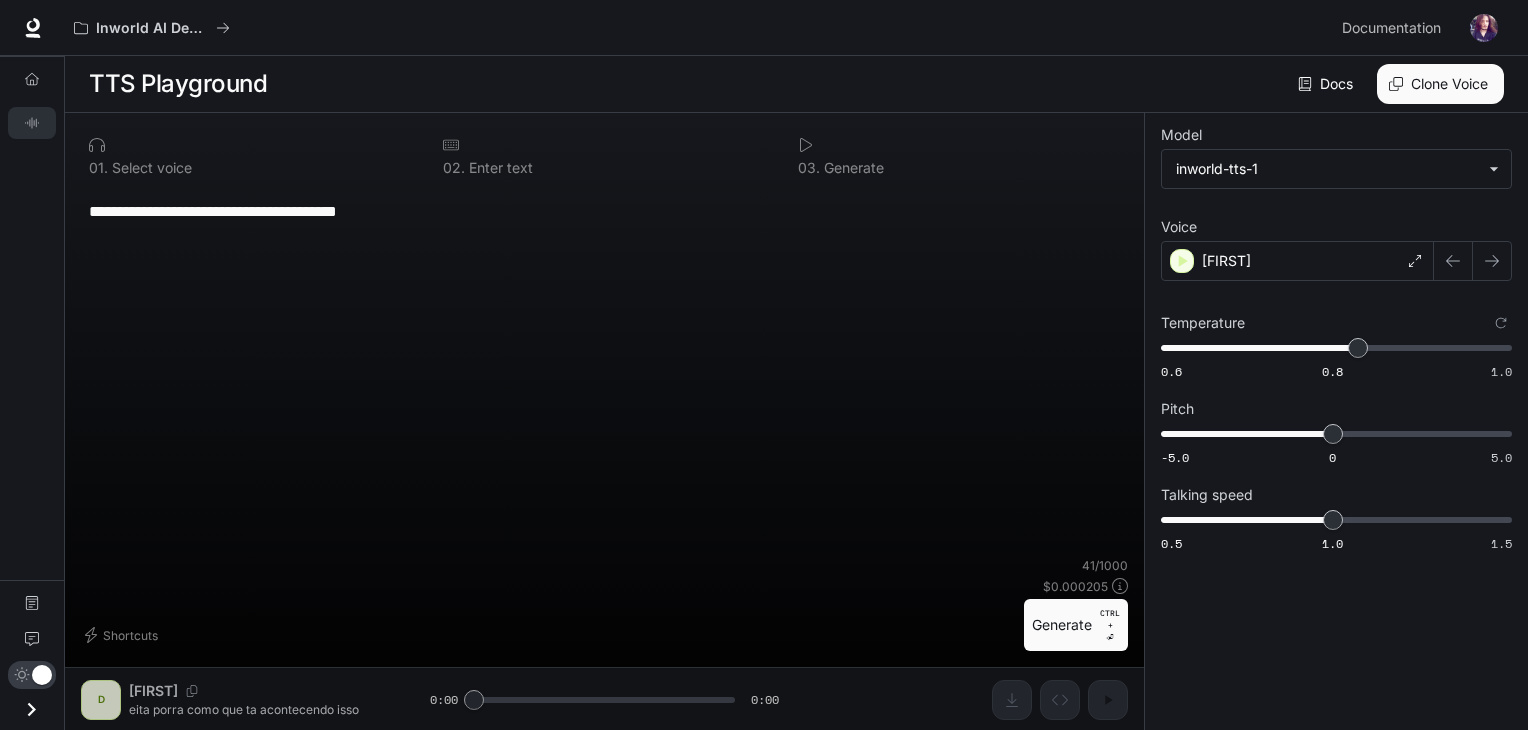 type on "**********" 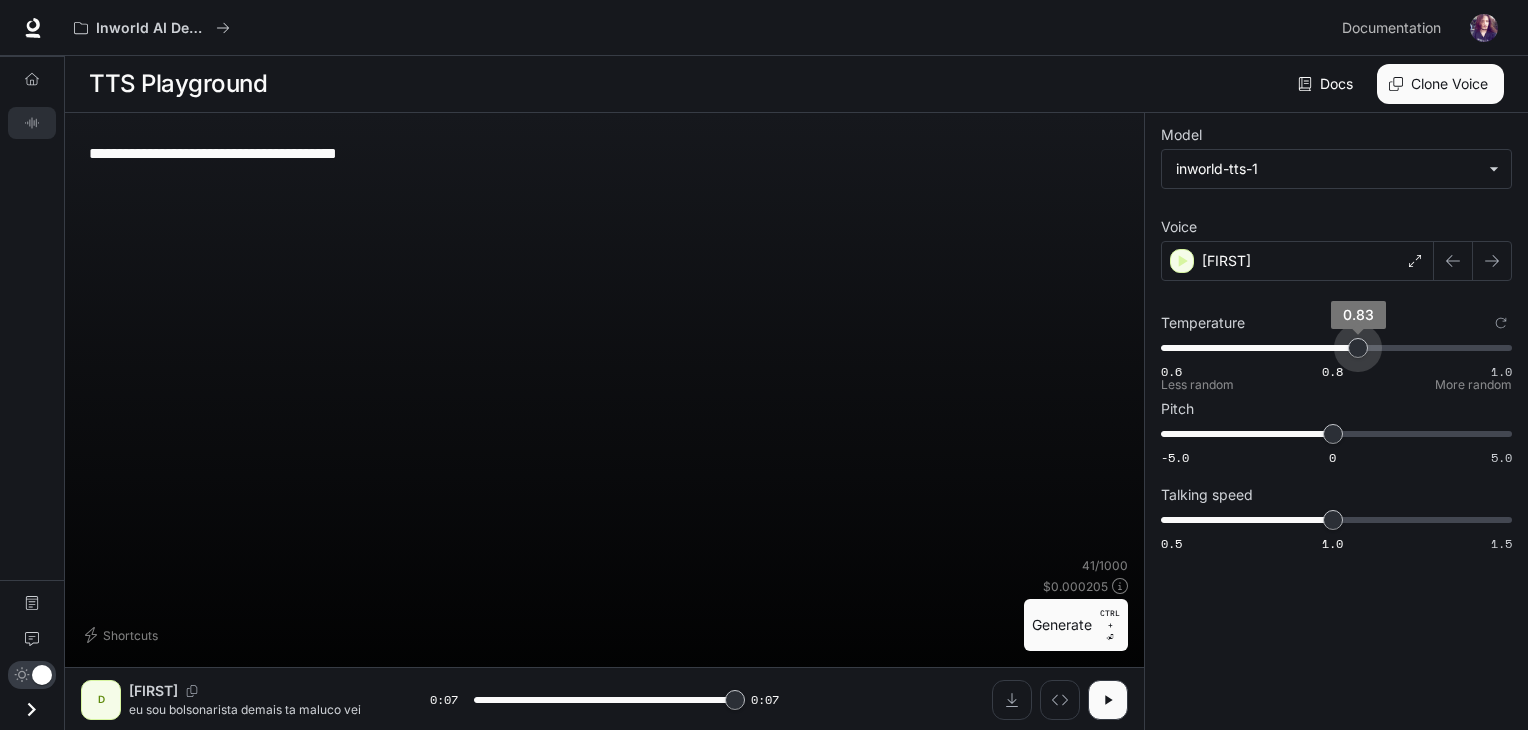 type on "*" 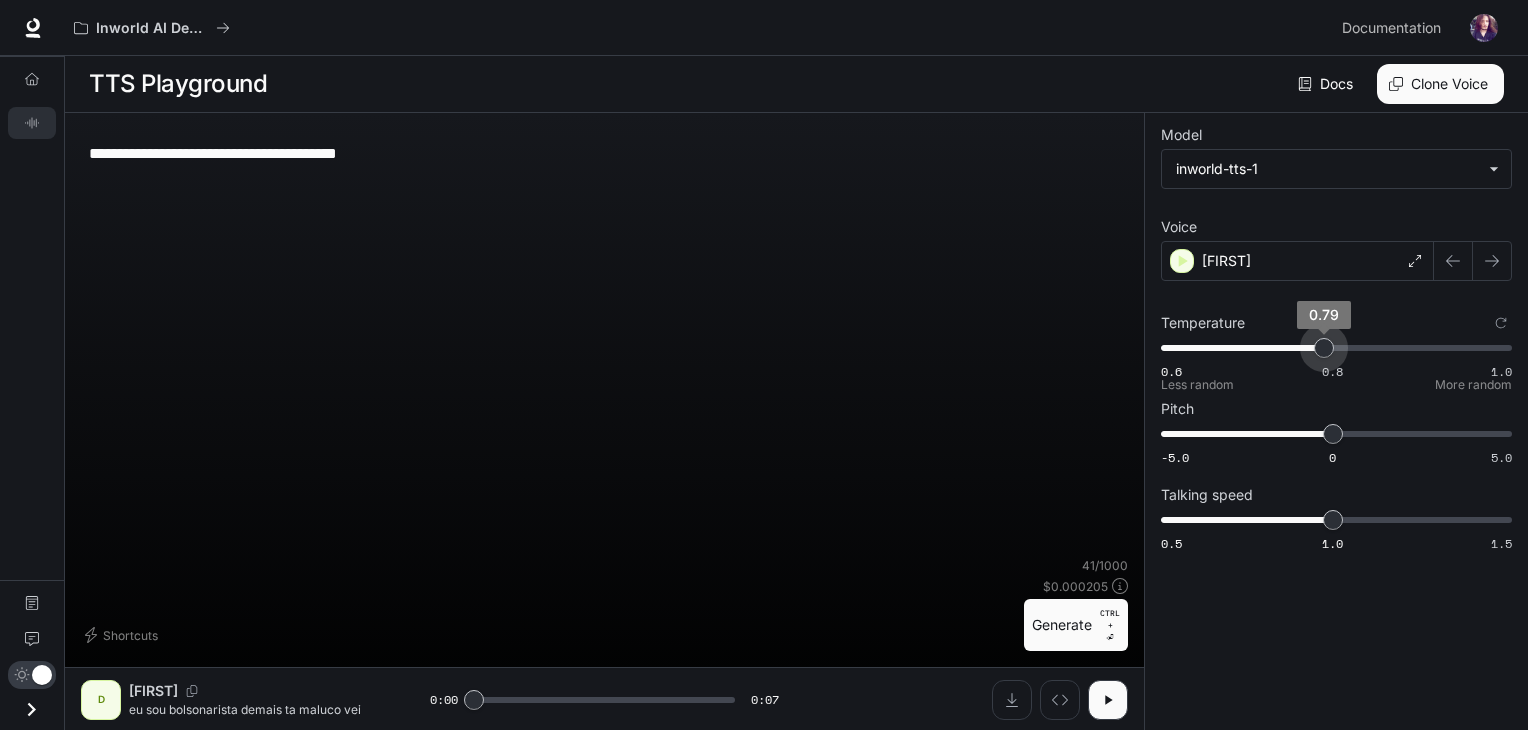 type on "***" 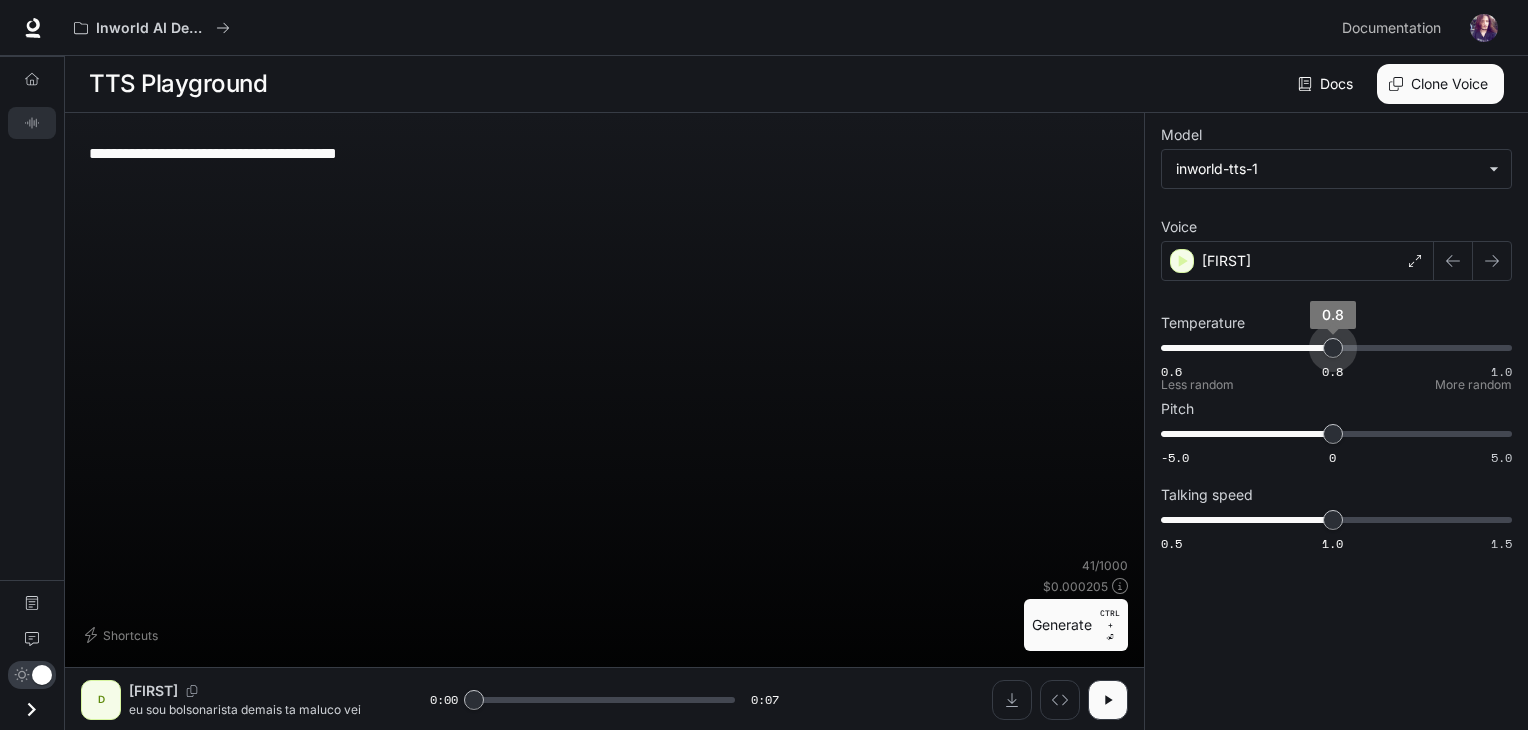 drag, startPoint x: 1356, startPoint y: 351, endPoint x: 1336, endPoint y: 350, distance: 20.024984 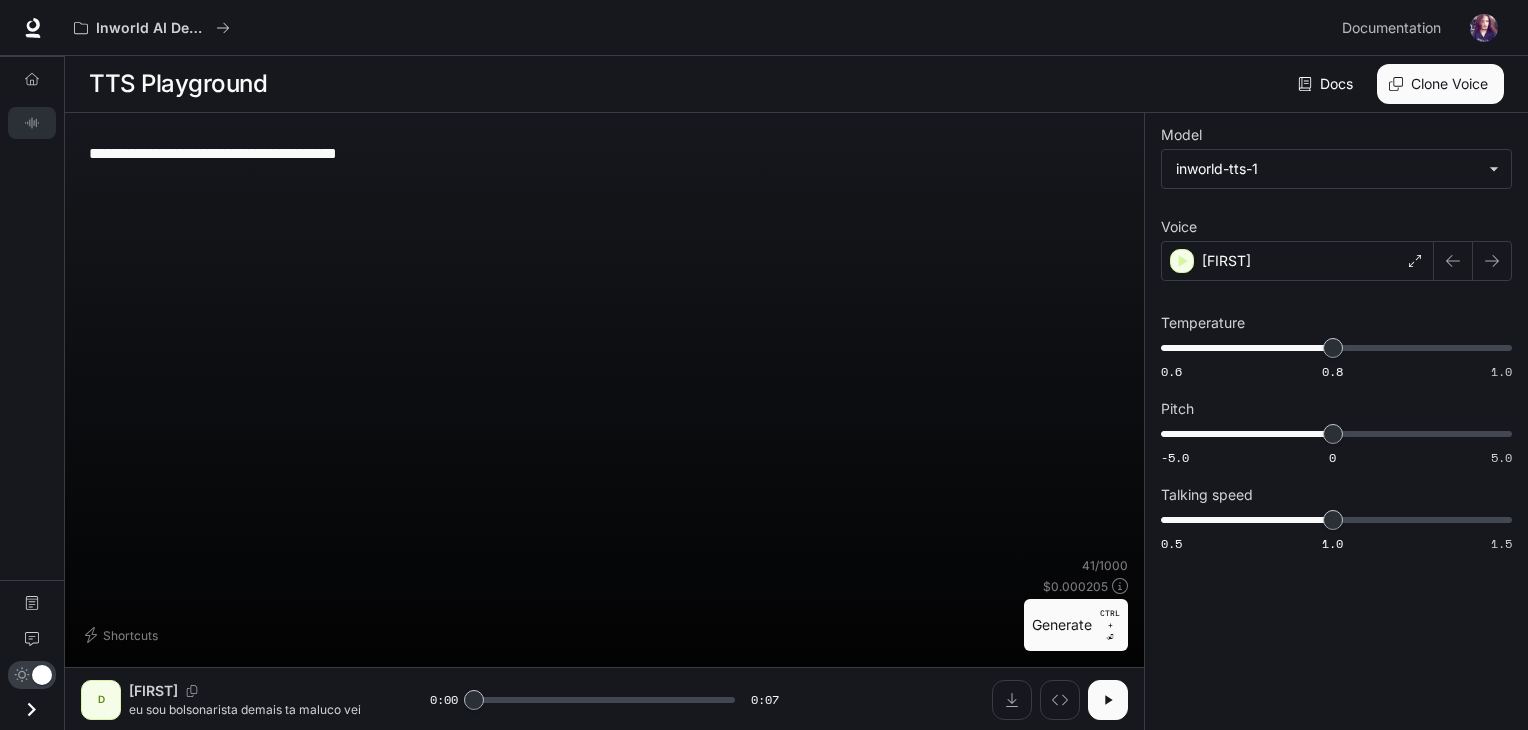click 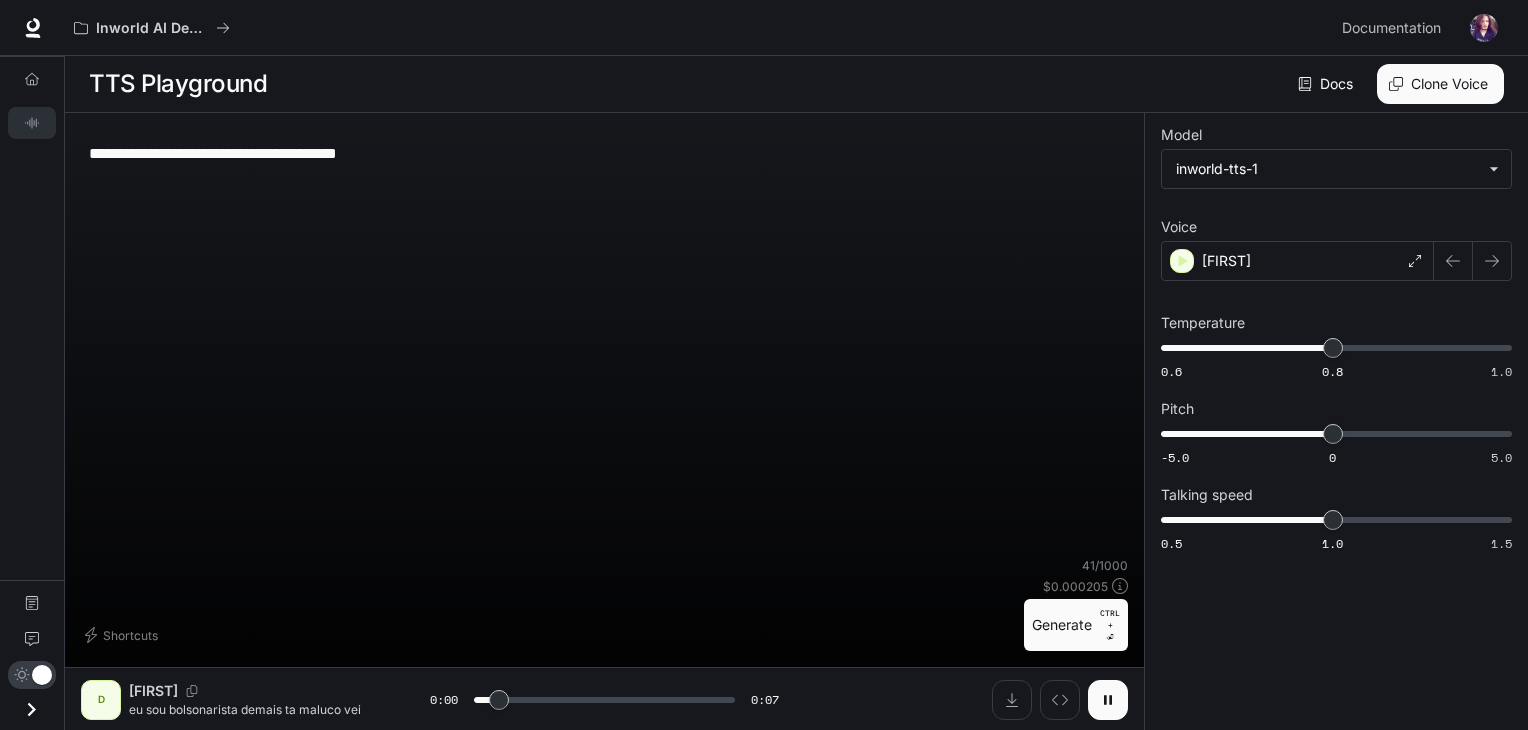 click on "$ 0.000205" at bounding box center (1075, 586) 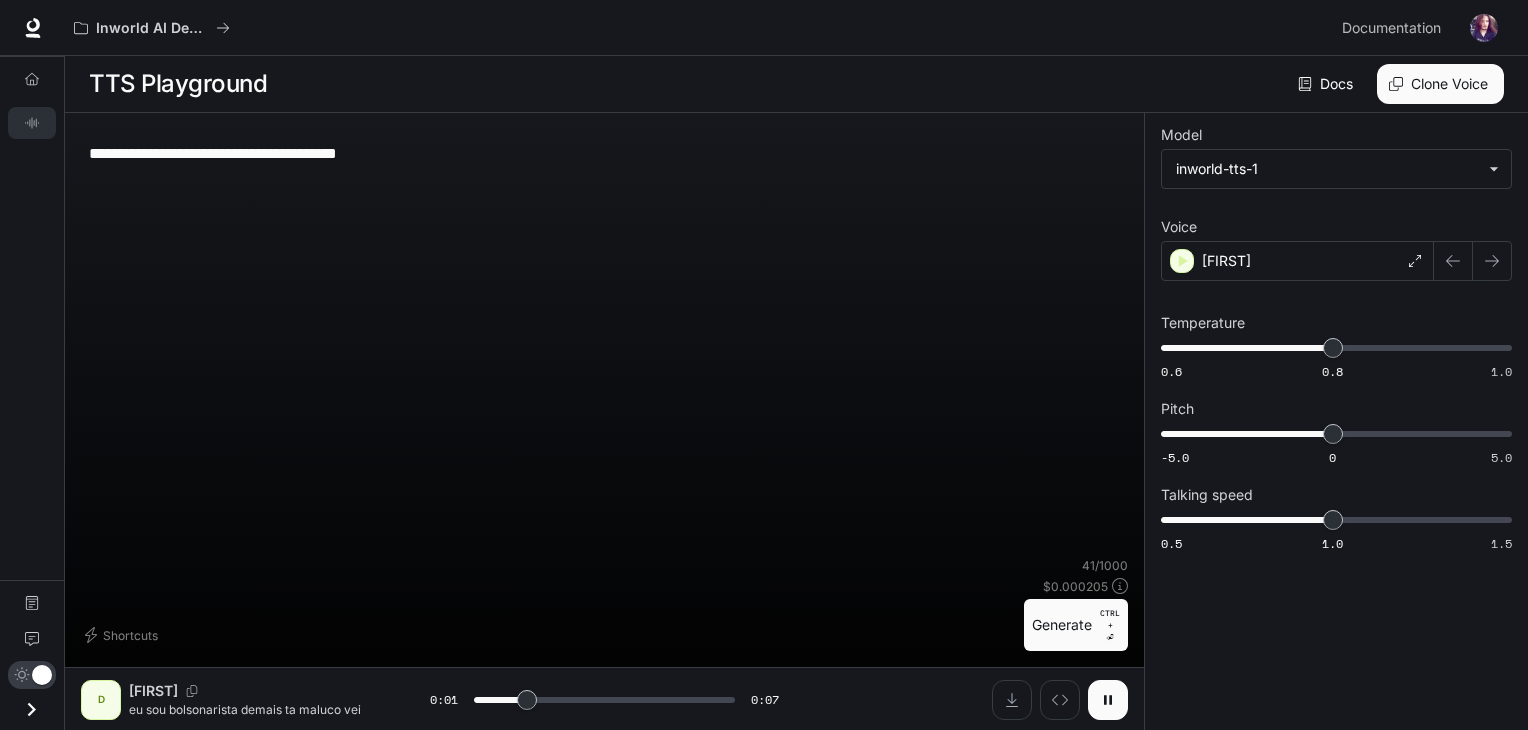 click on "Generate CTRL +  ⏎" at bounding box center [1076, 625] 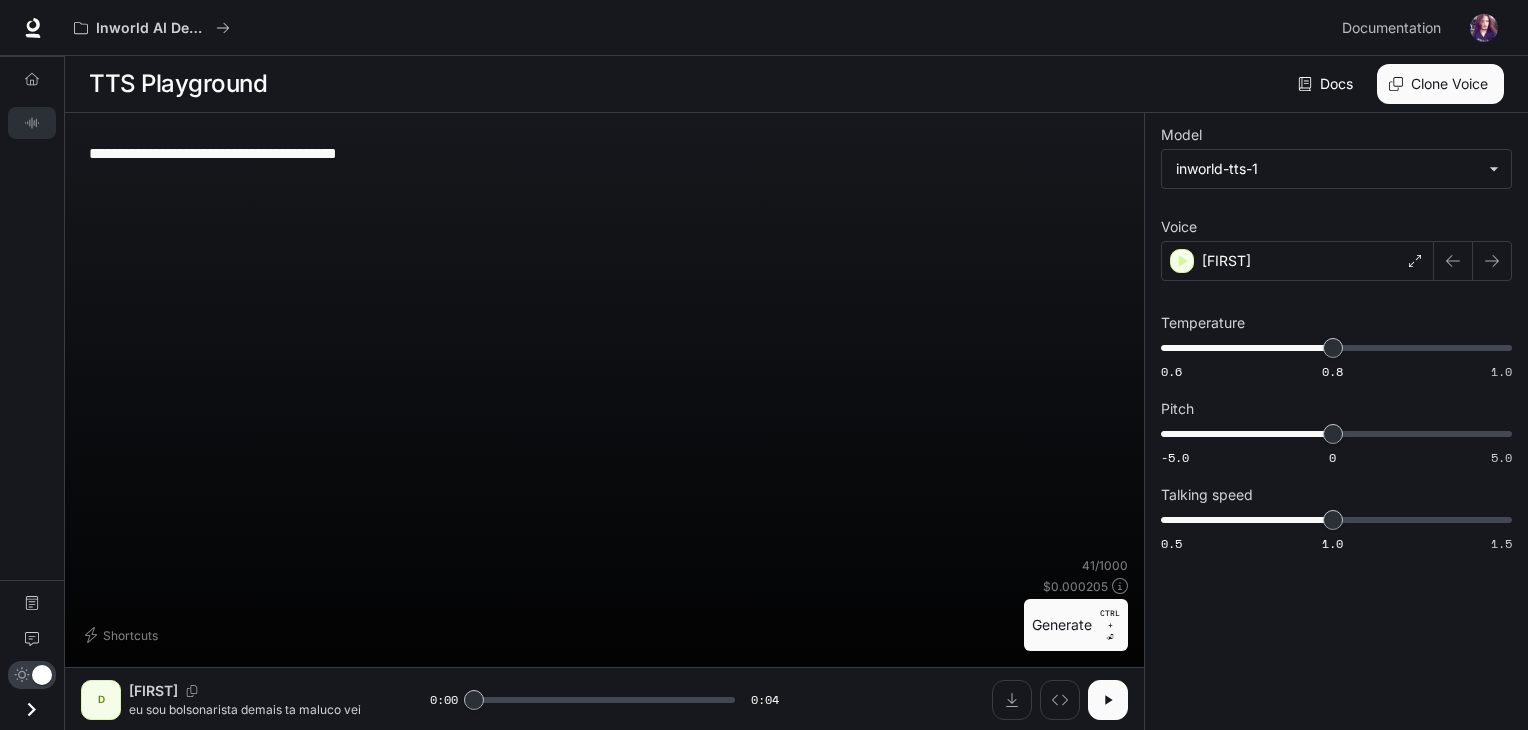 click 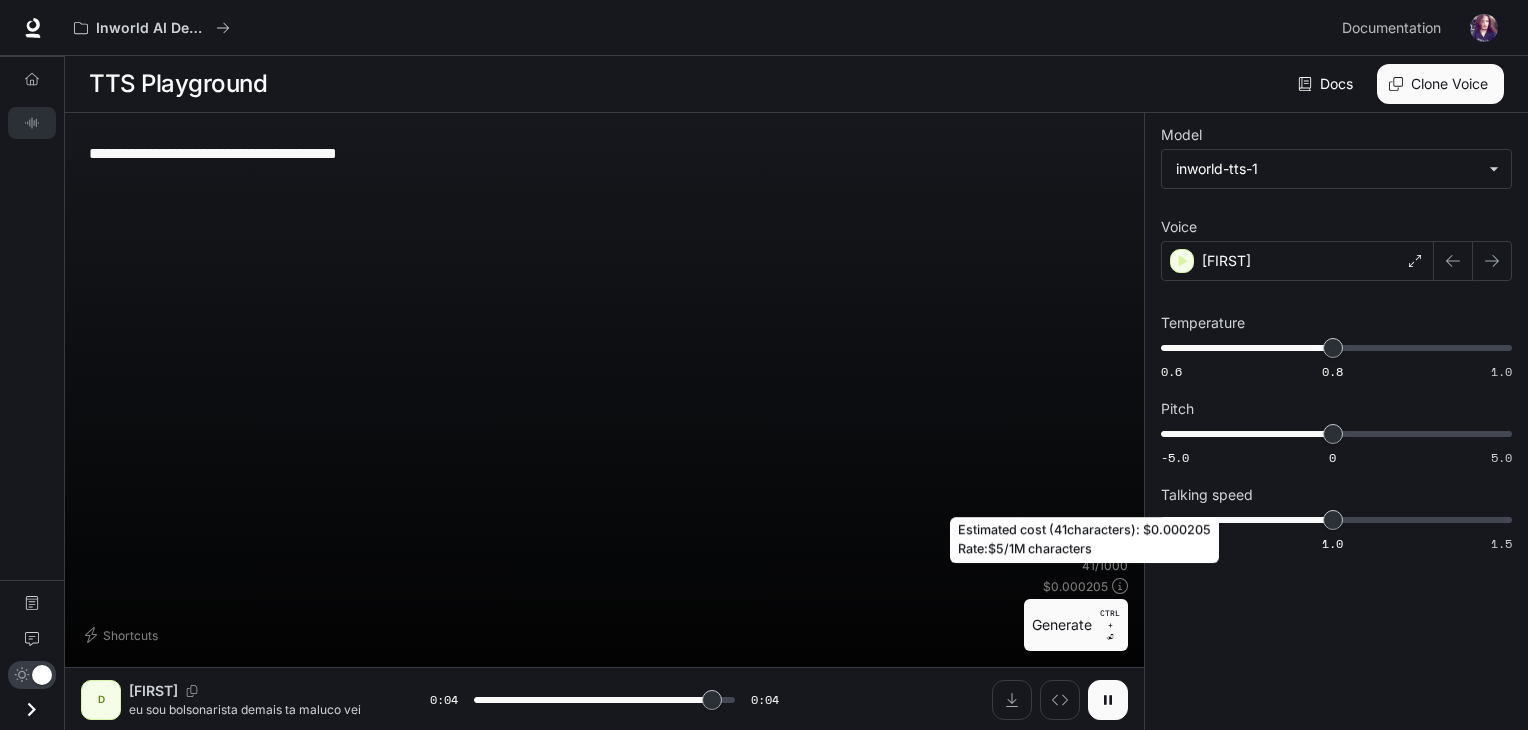 type on "*" 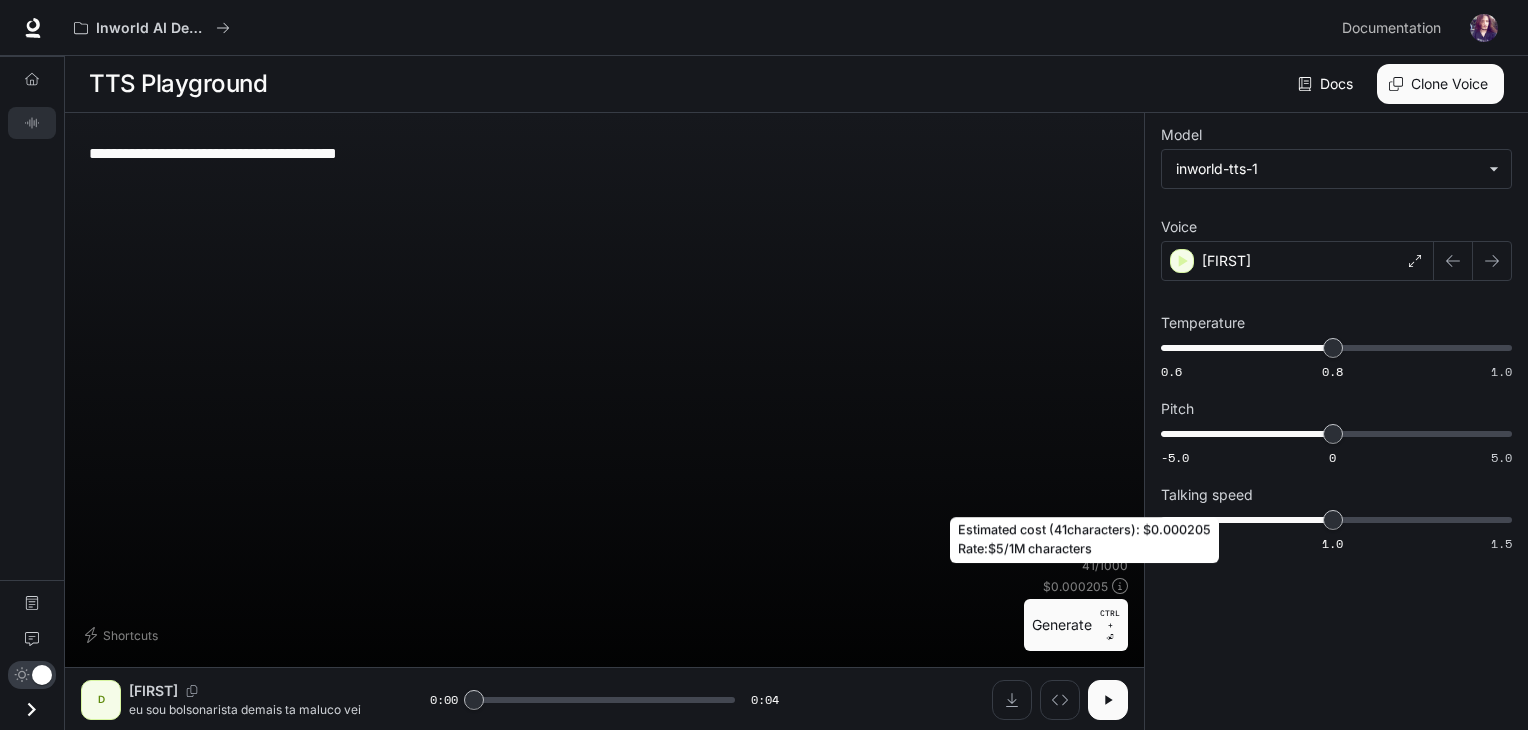 click 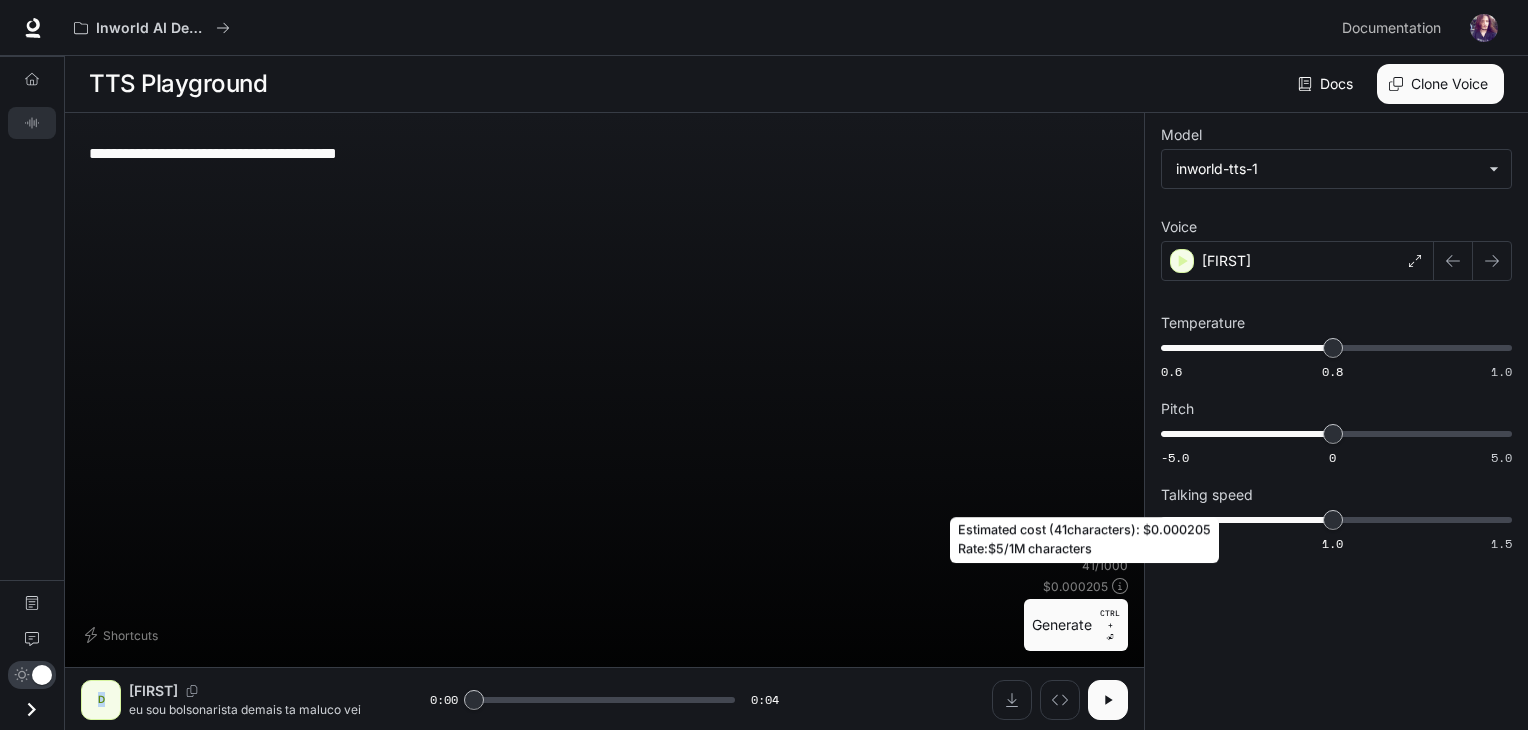 click 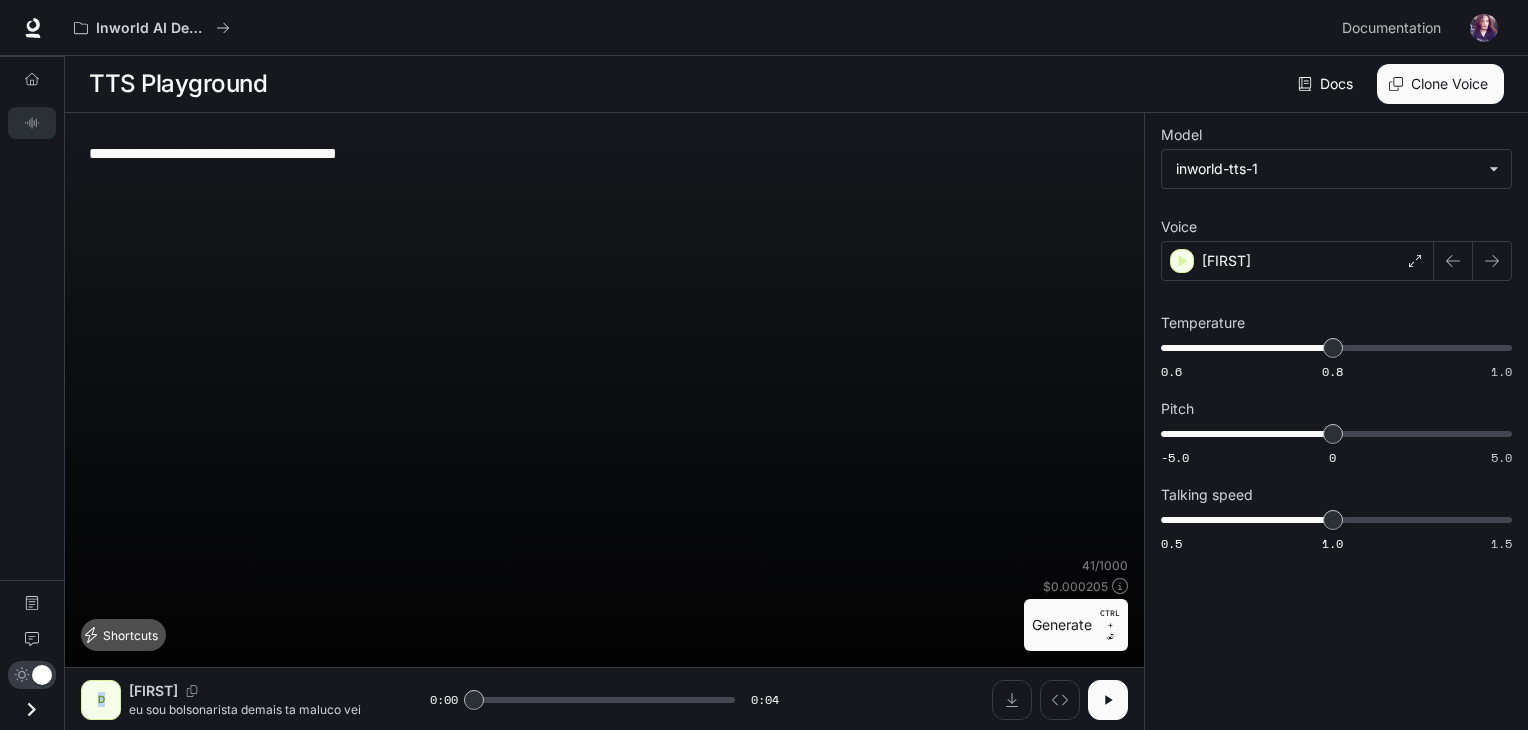 click on "Shortcuts" at bounding box center (123, 635) 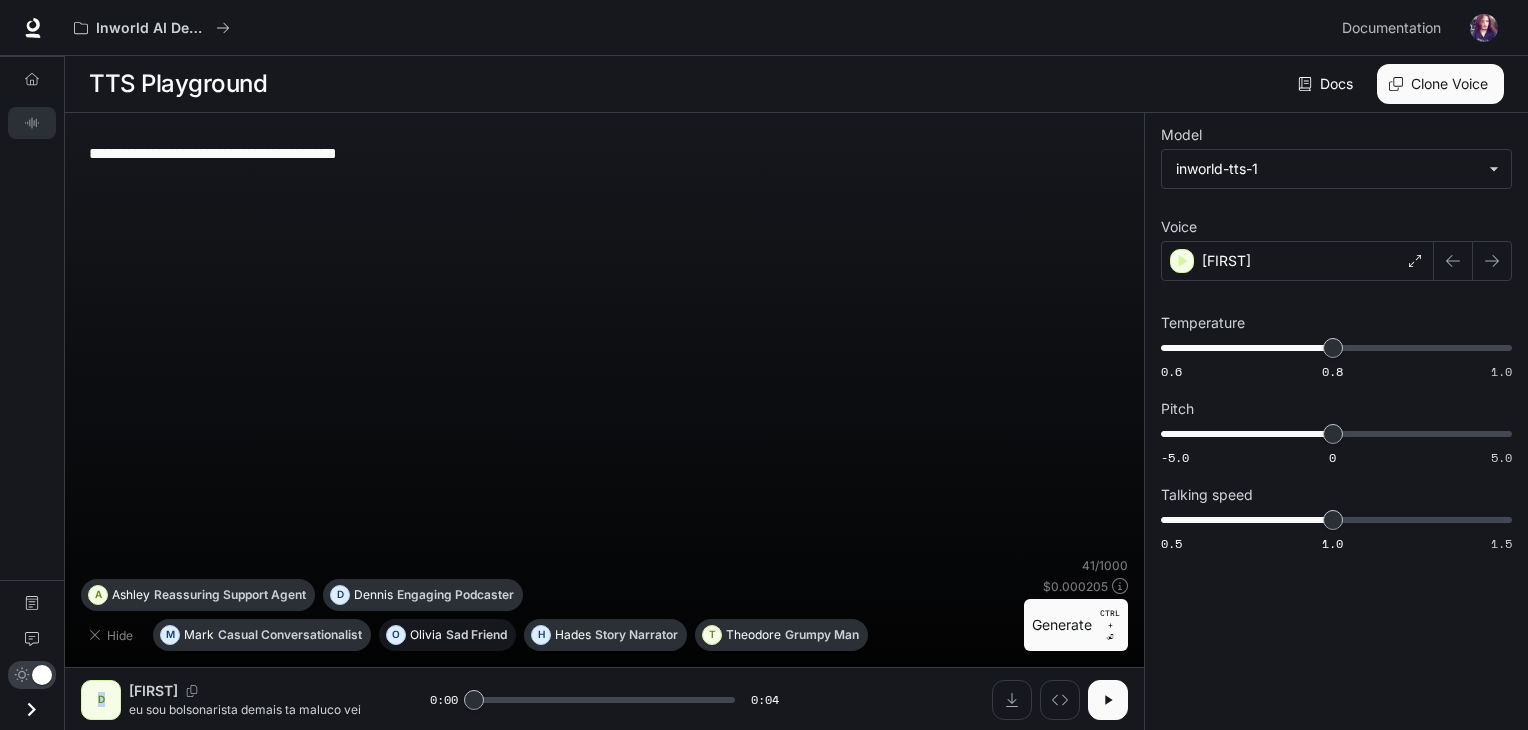 click on "O Olivia Sad Friend" at bounding box center [447, 635] 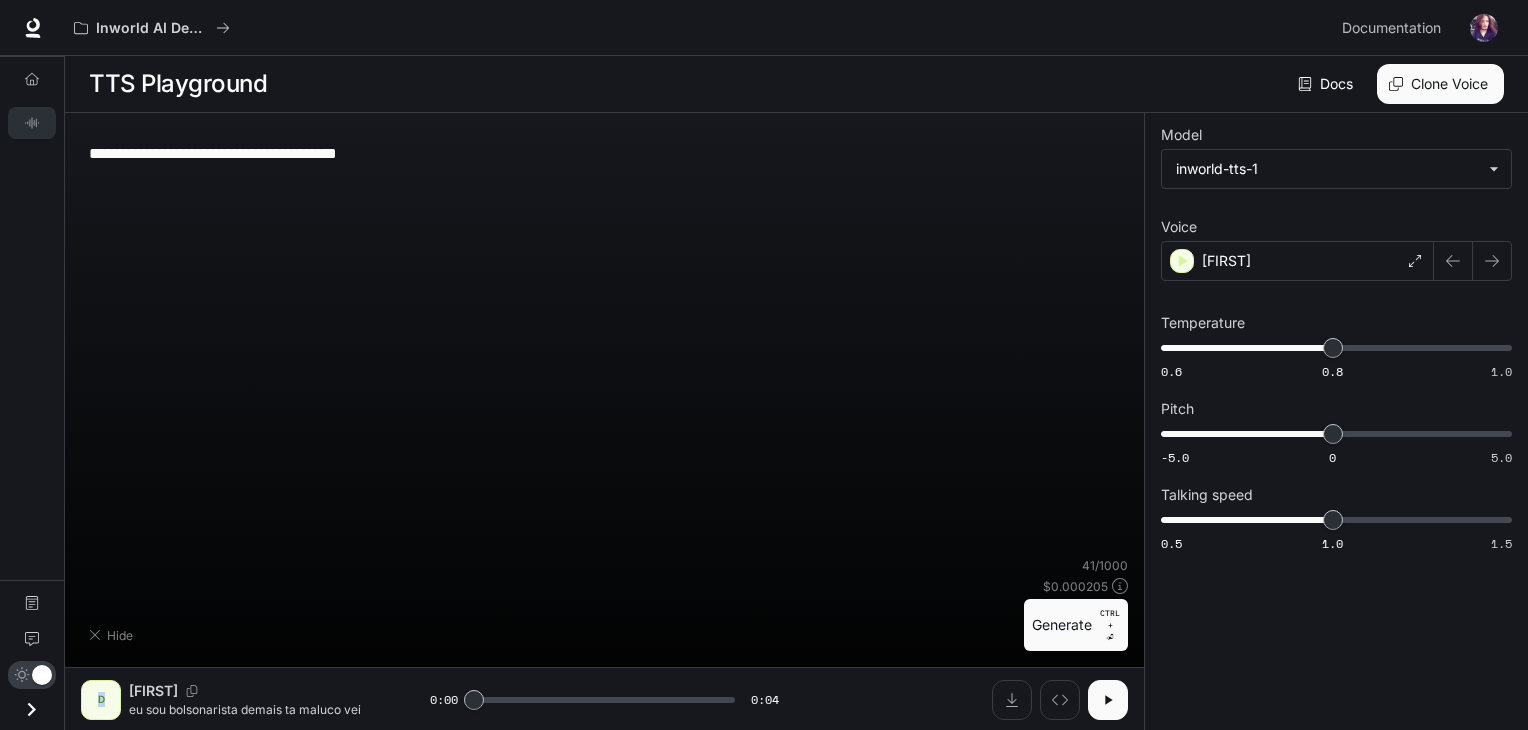 type on "**********" 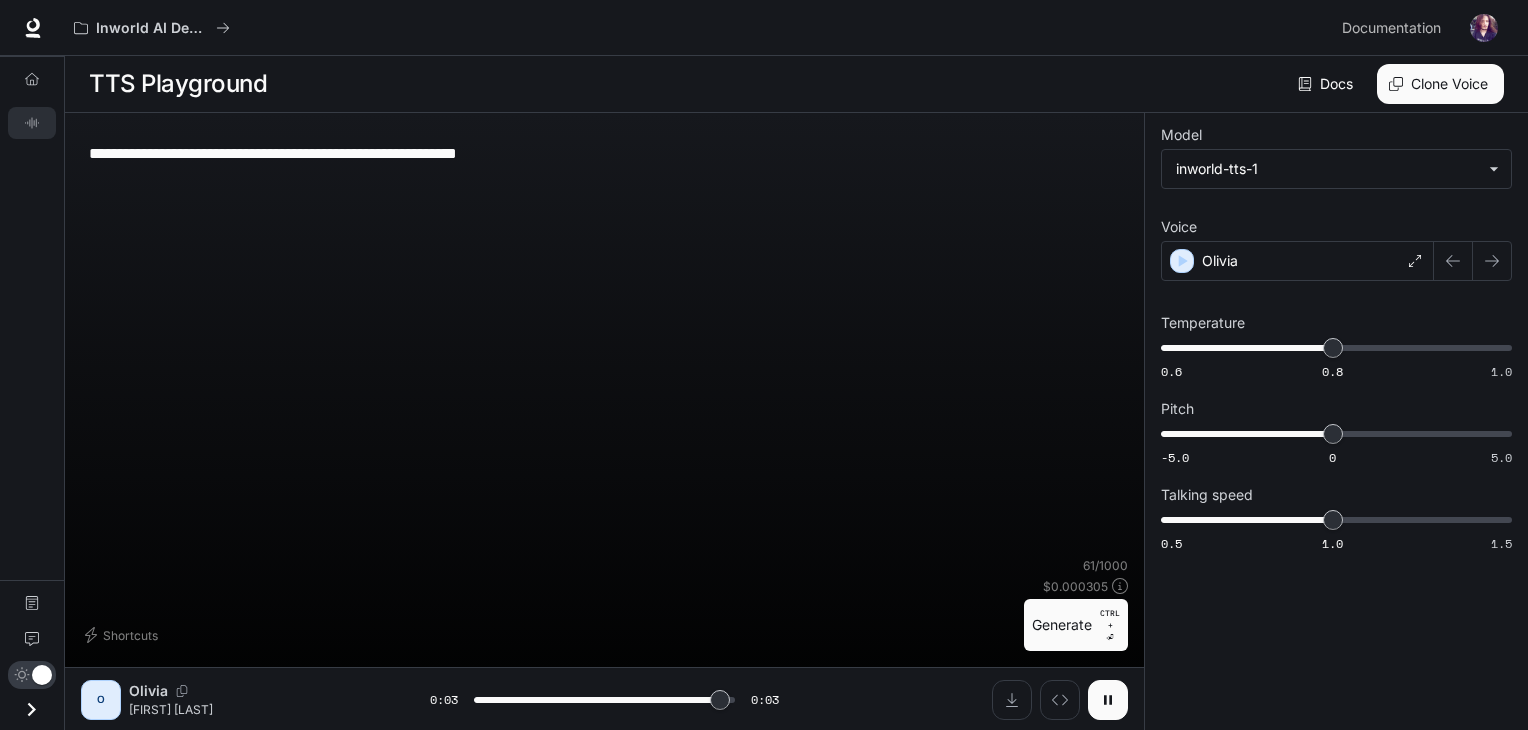 type on "*" 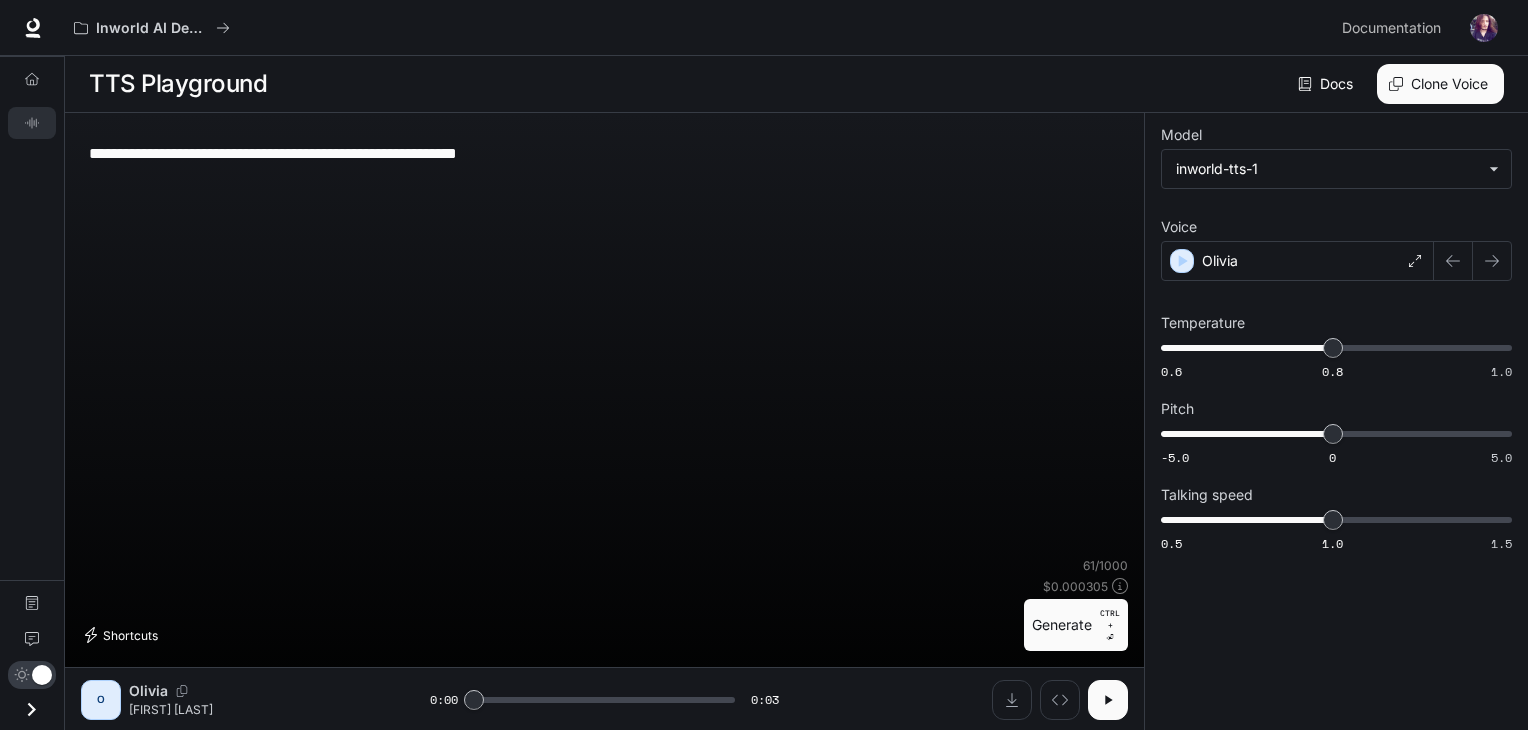 click on "Shortcuts" at bounding box center [123, 635] 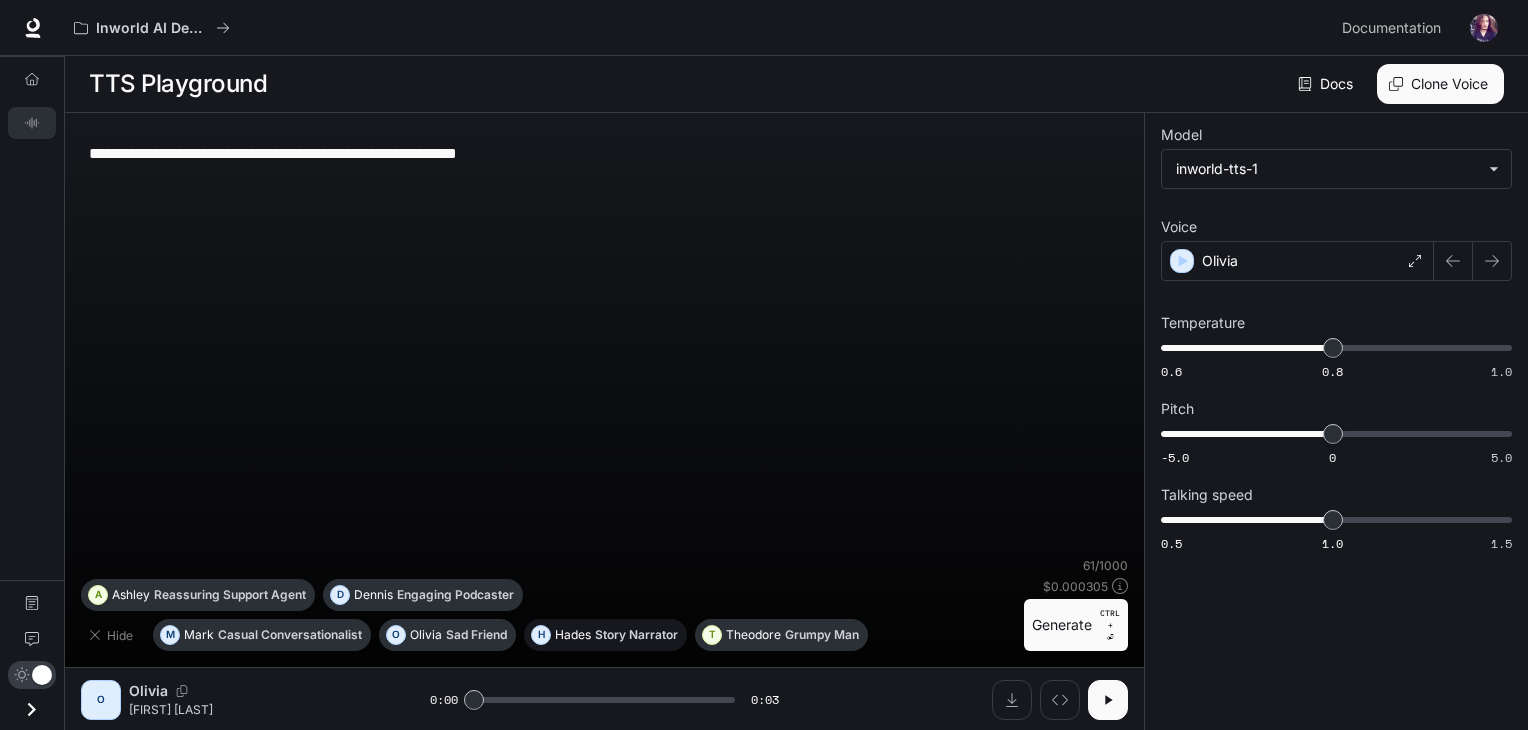 click on "Story Narrator" at bounding box center (636, 635) 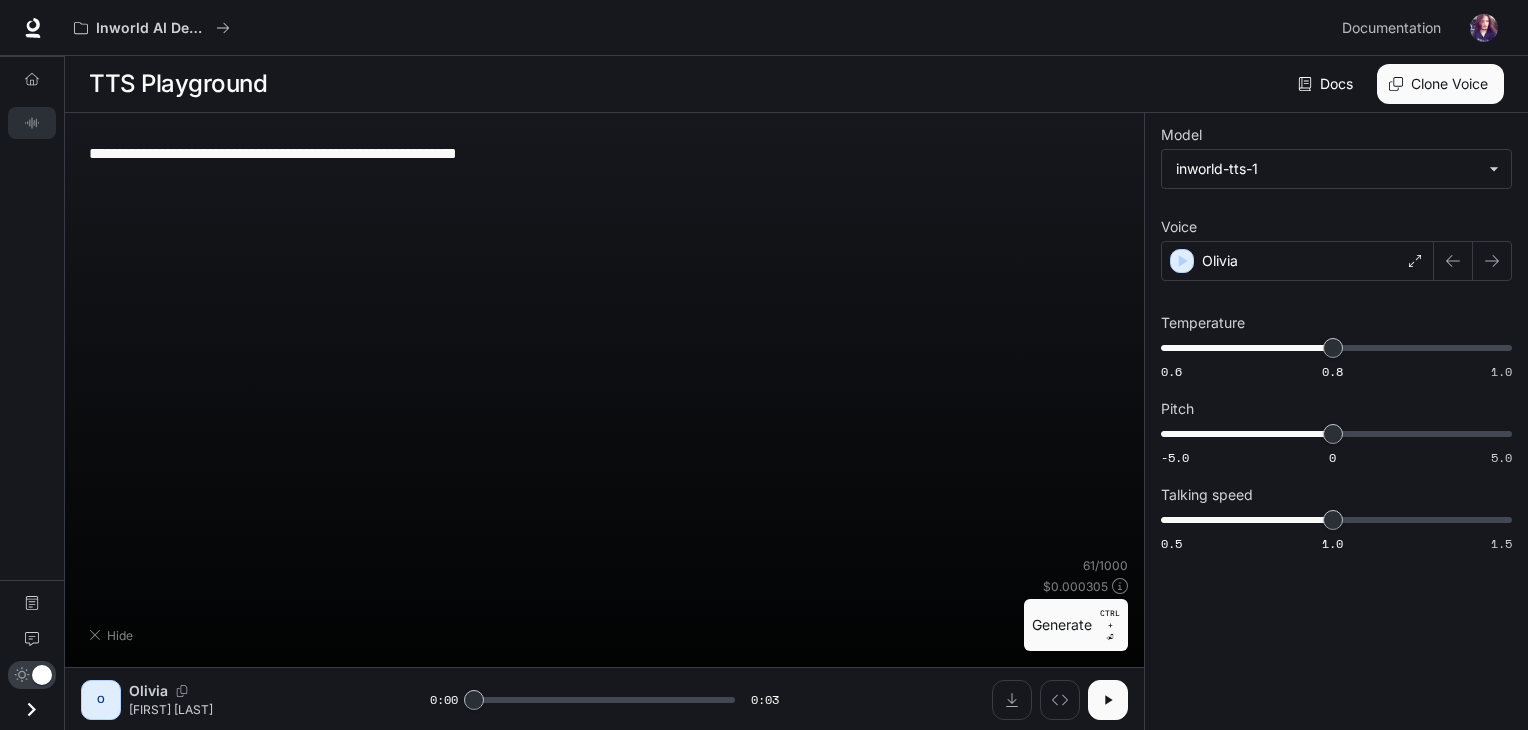 type on "**********" 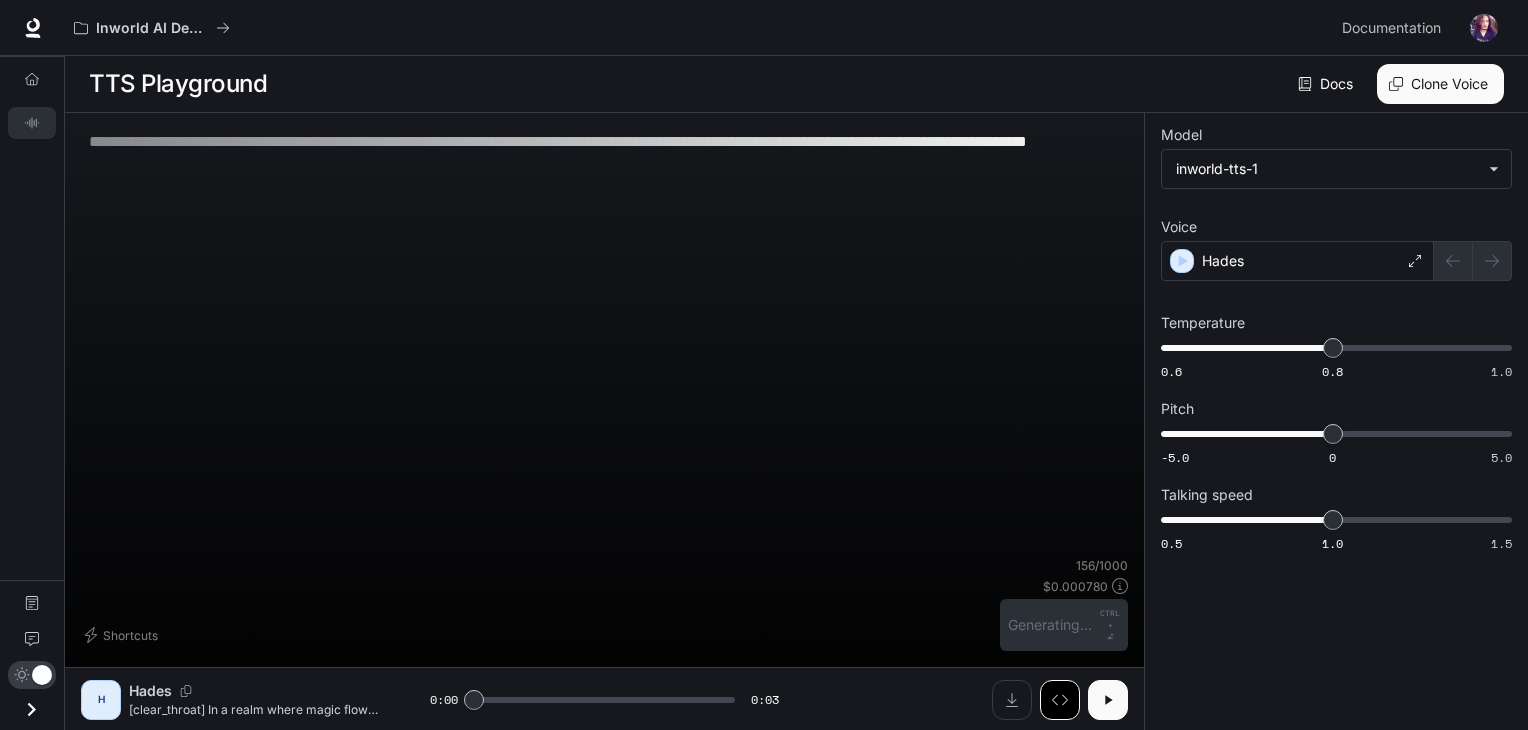 click at bounding box center [1060, 700] 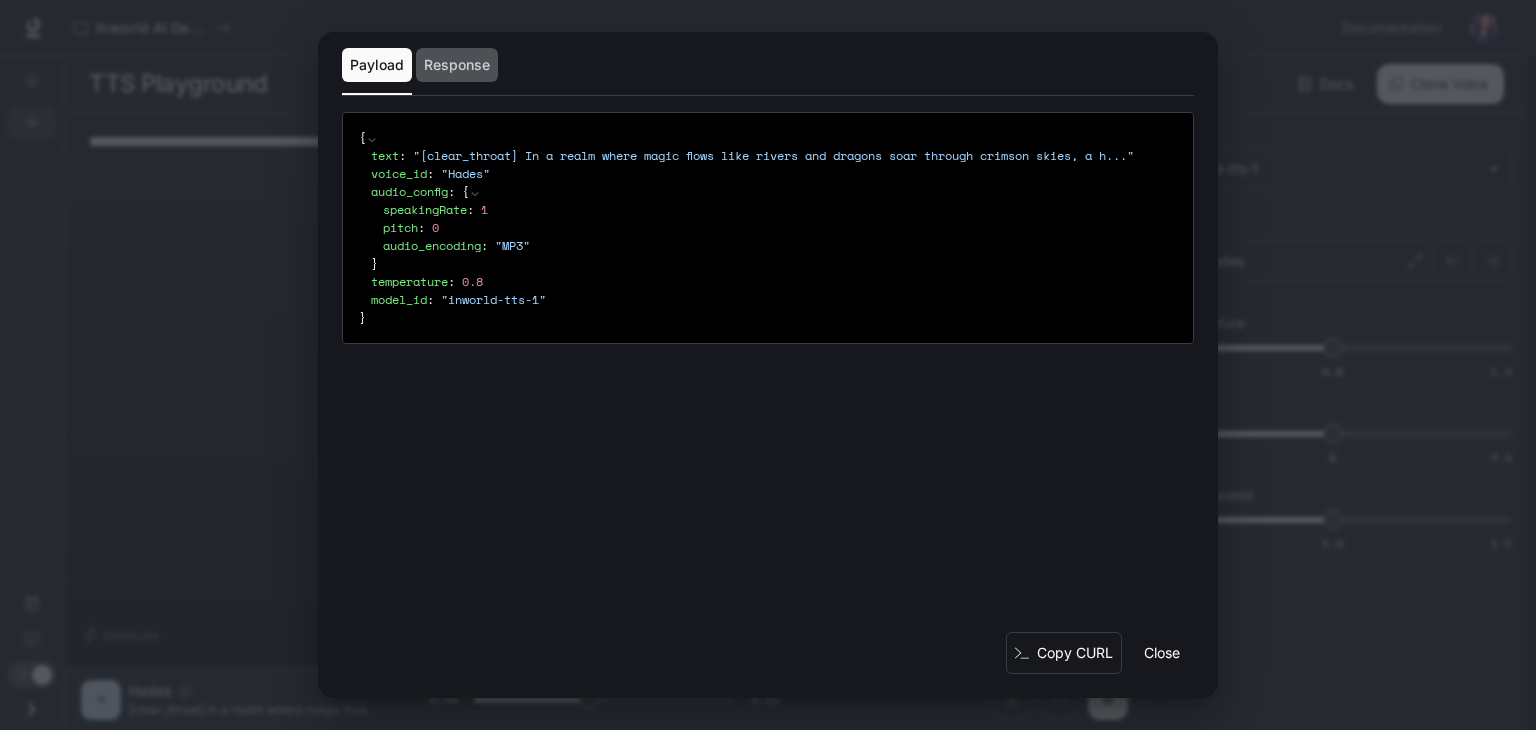 click on "Response" at bounding box center (457, 65) 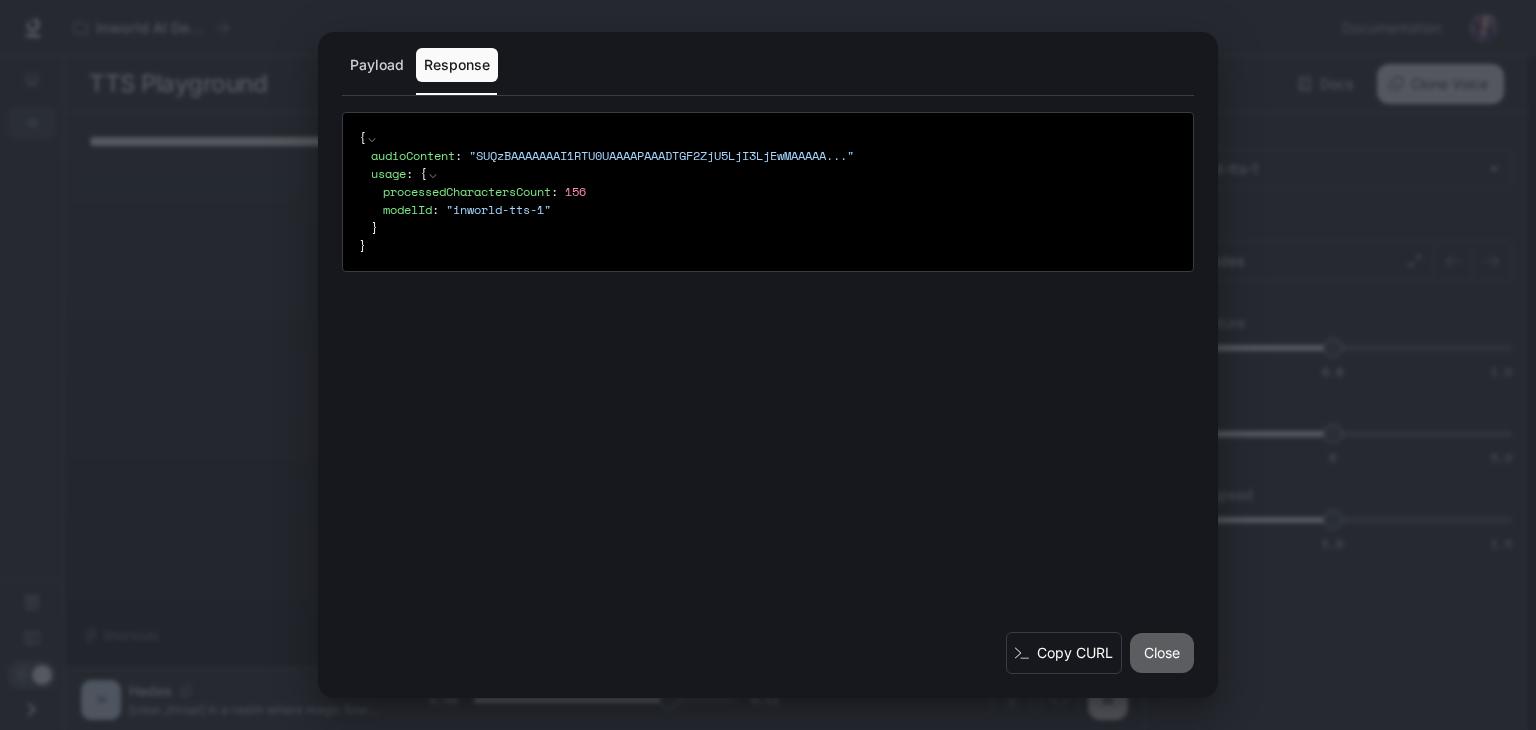 click on "Close" at bounding box center (1162, 653) 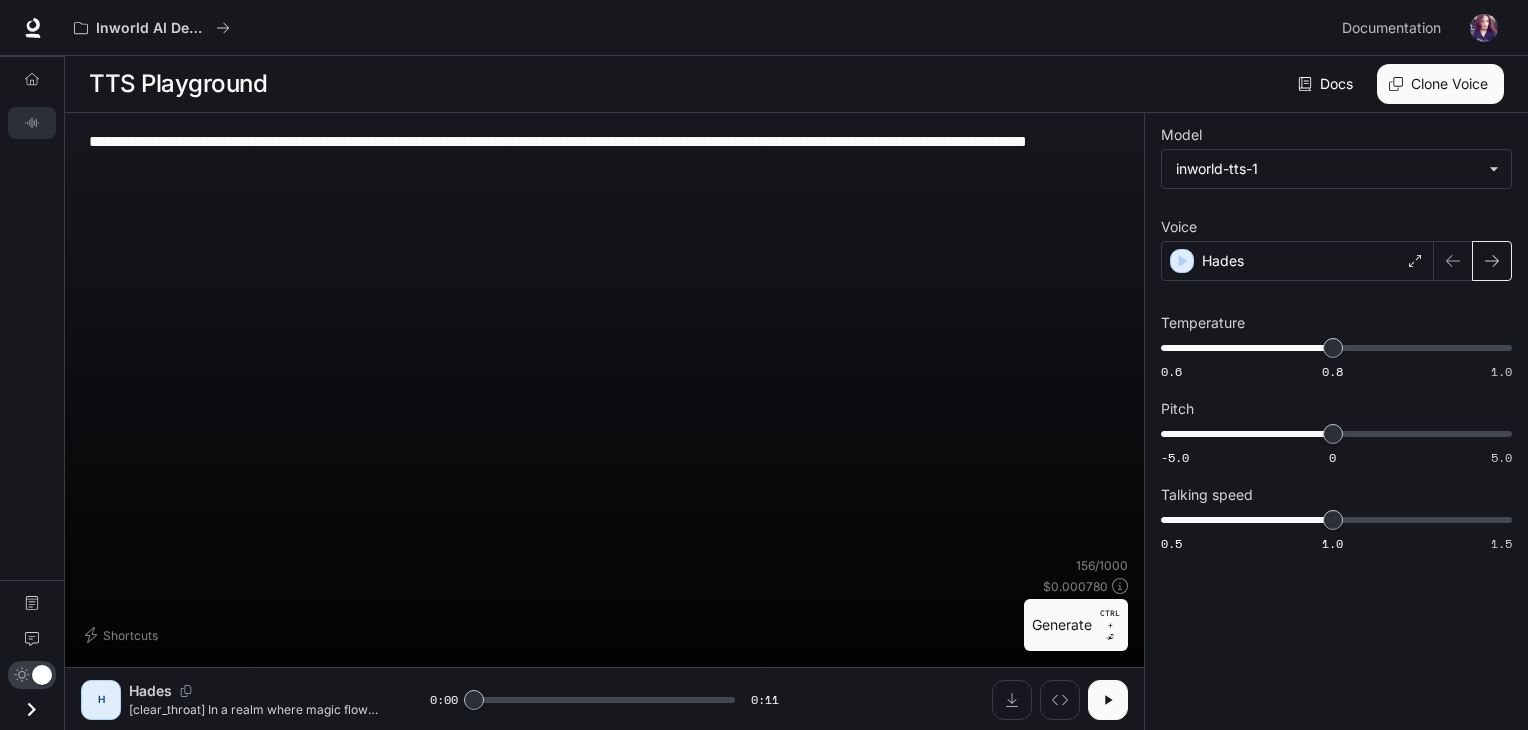 click 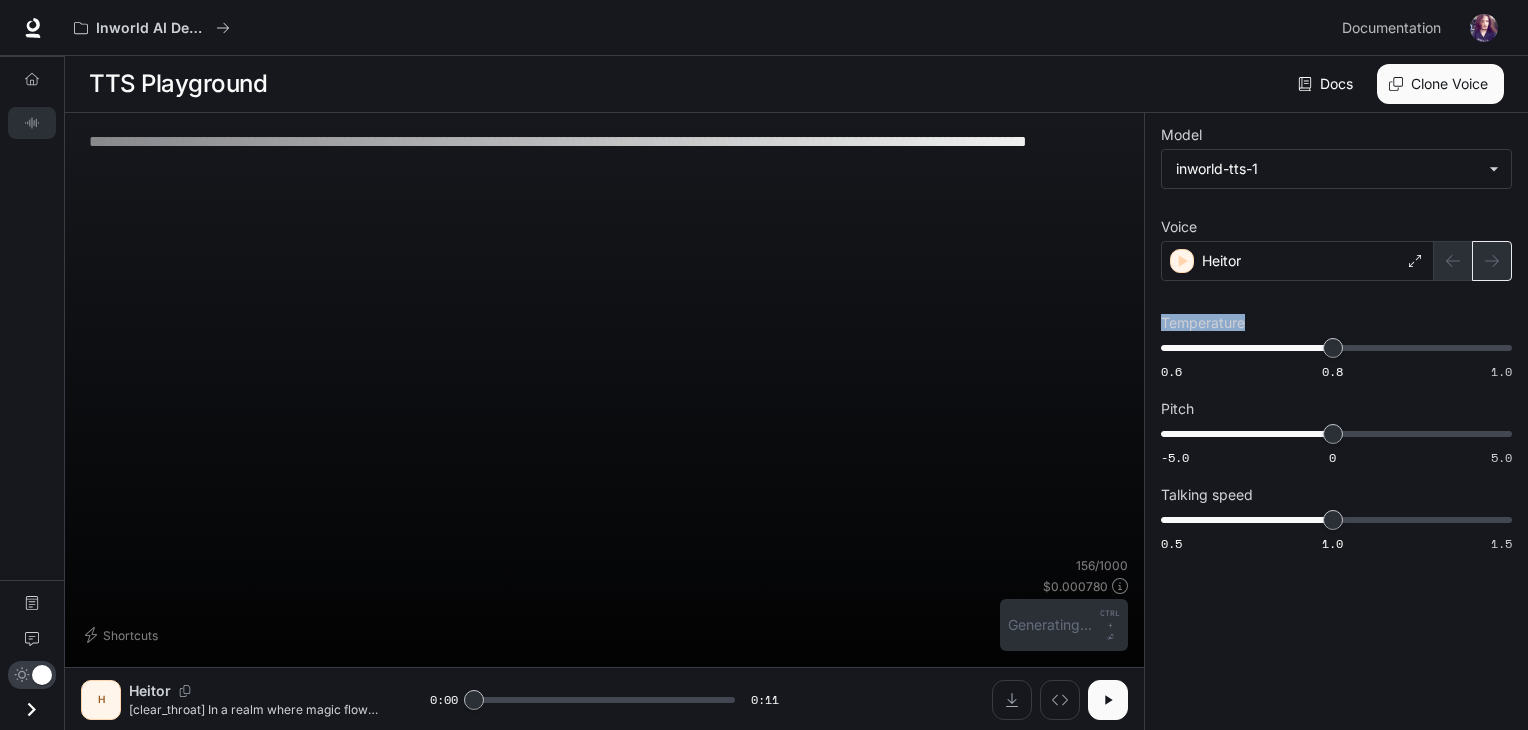 click at bounding box center [1473, 261] 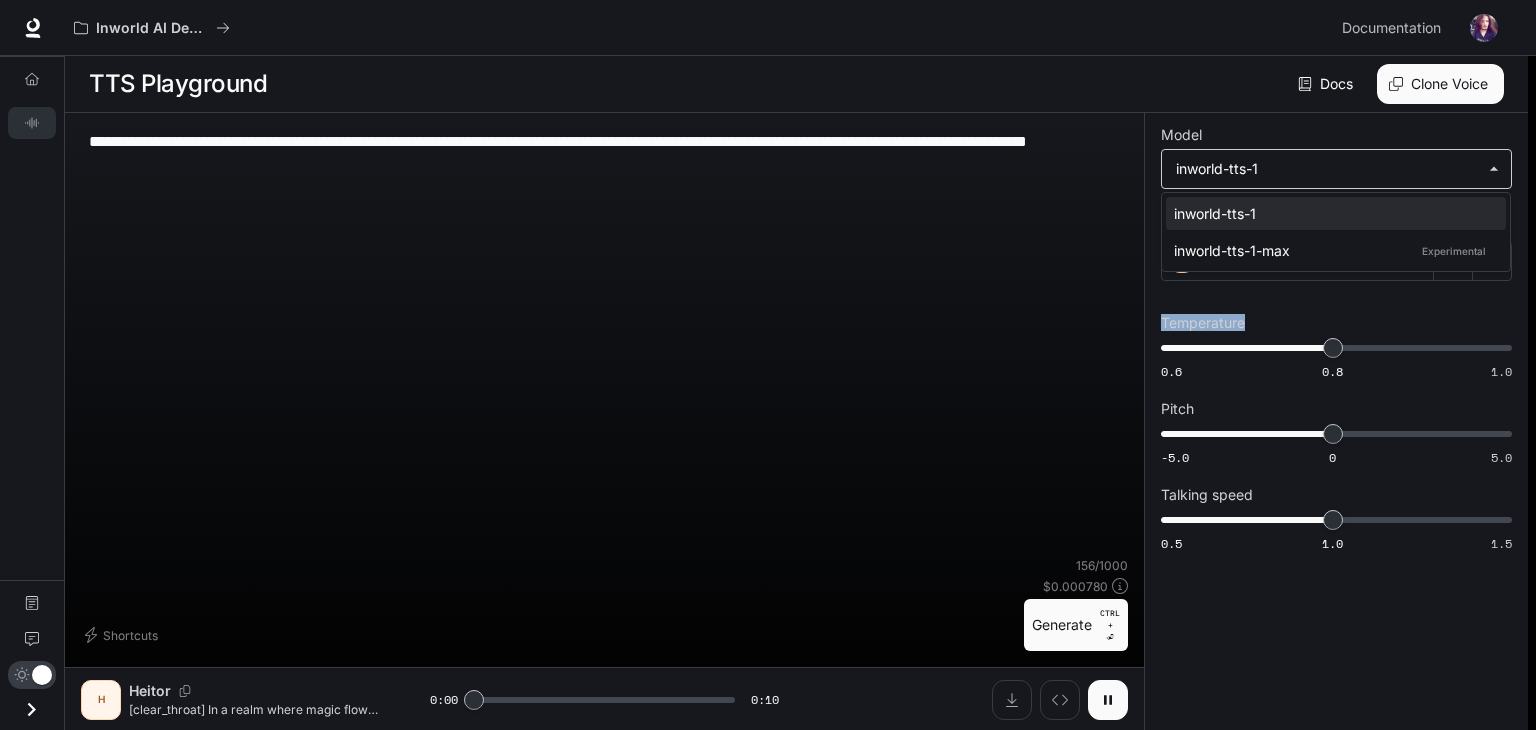 click on "**********" at bounding box center (768, 365) 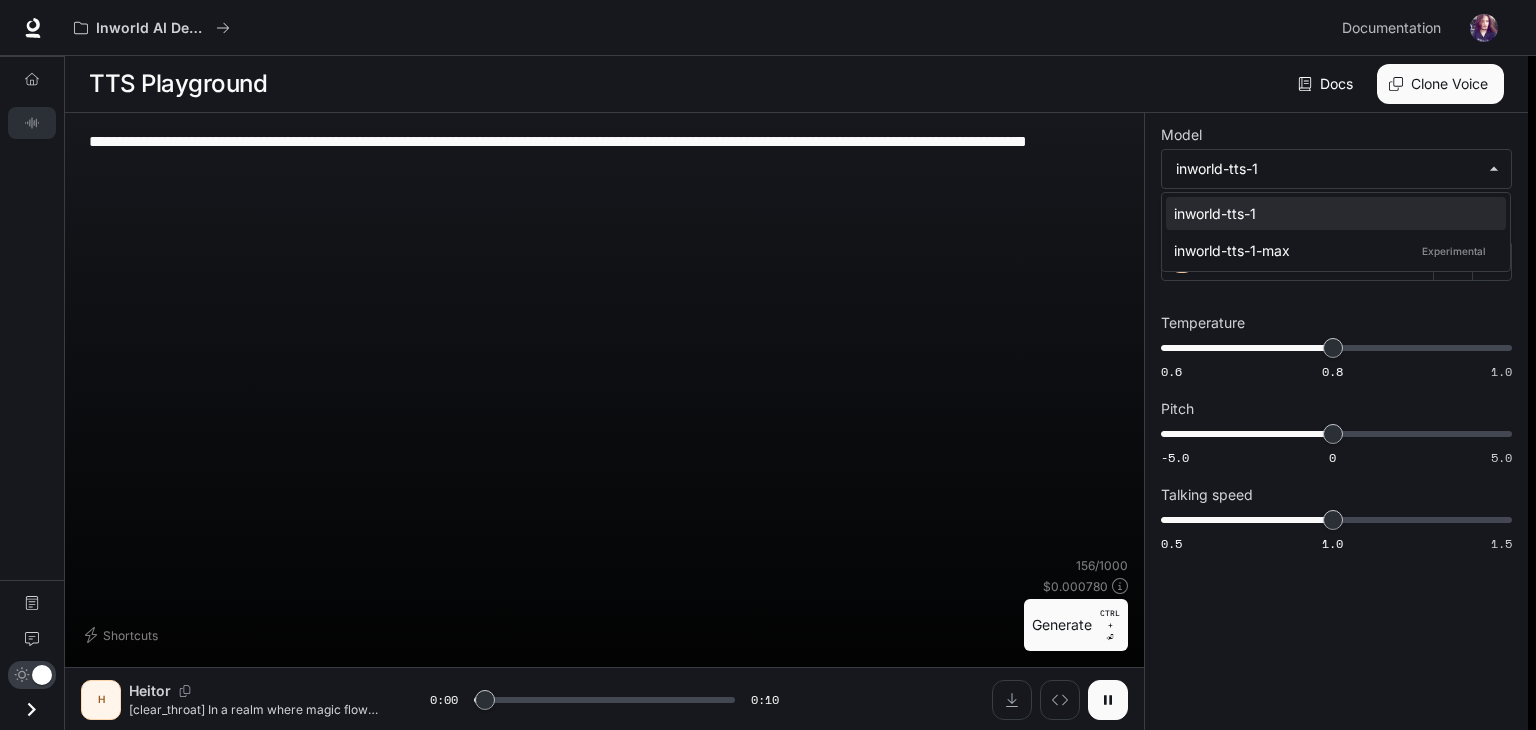 click at bounding box center (768, 365) 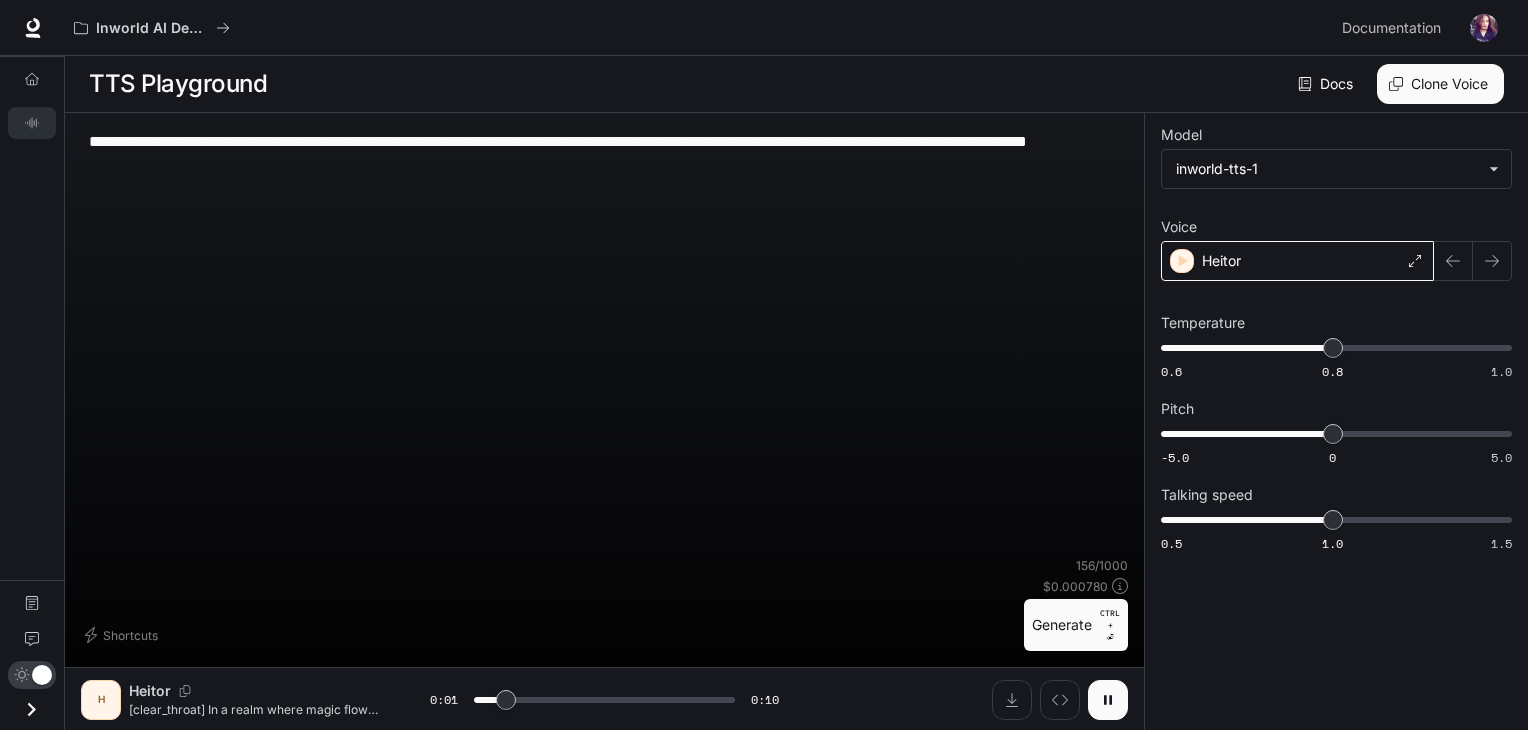 click on "Heitor" at bounding box center (1297, 261) 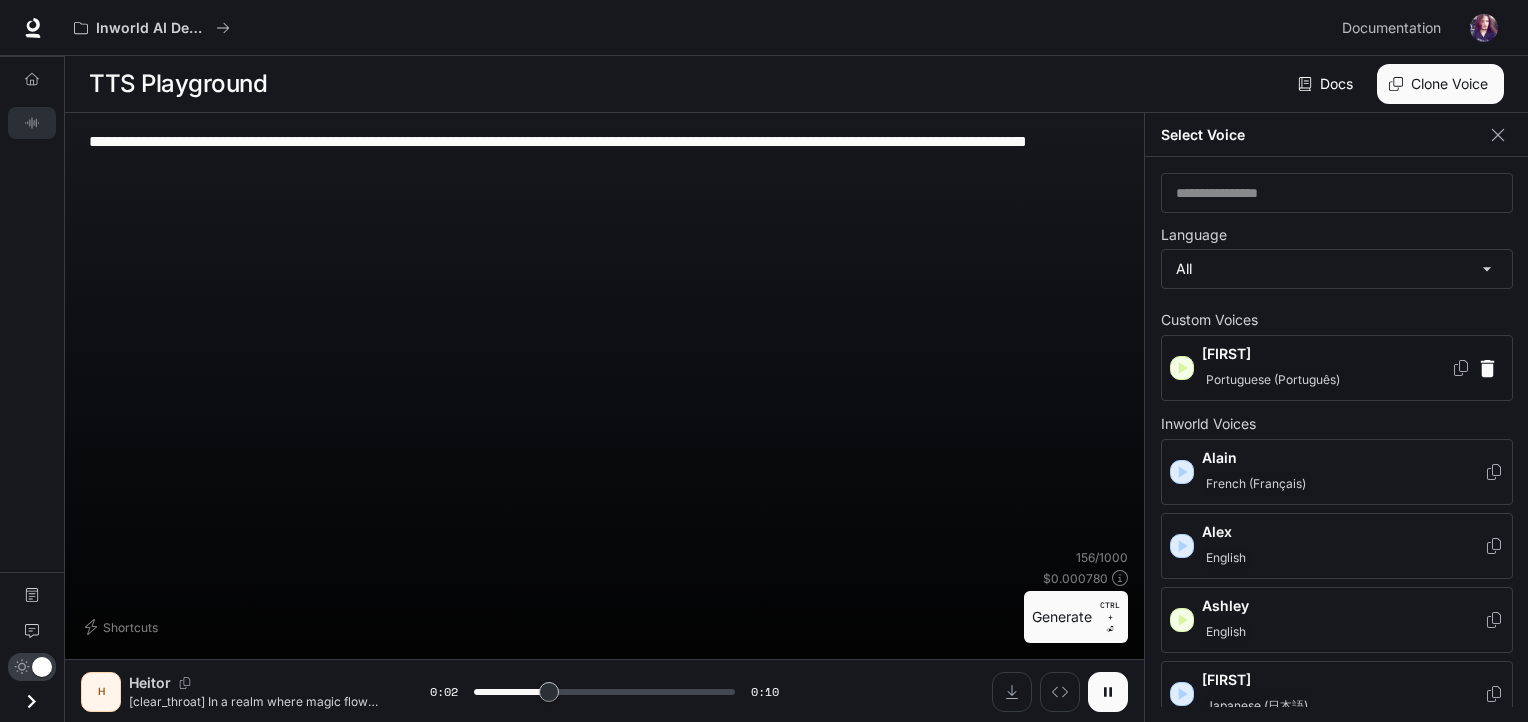 click on "Portuguese (Português)" at bounding box center [1273, 380] 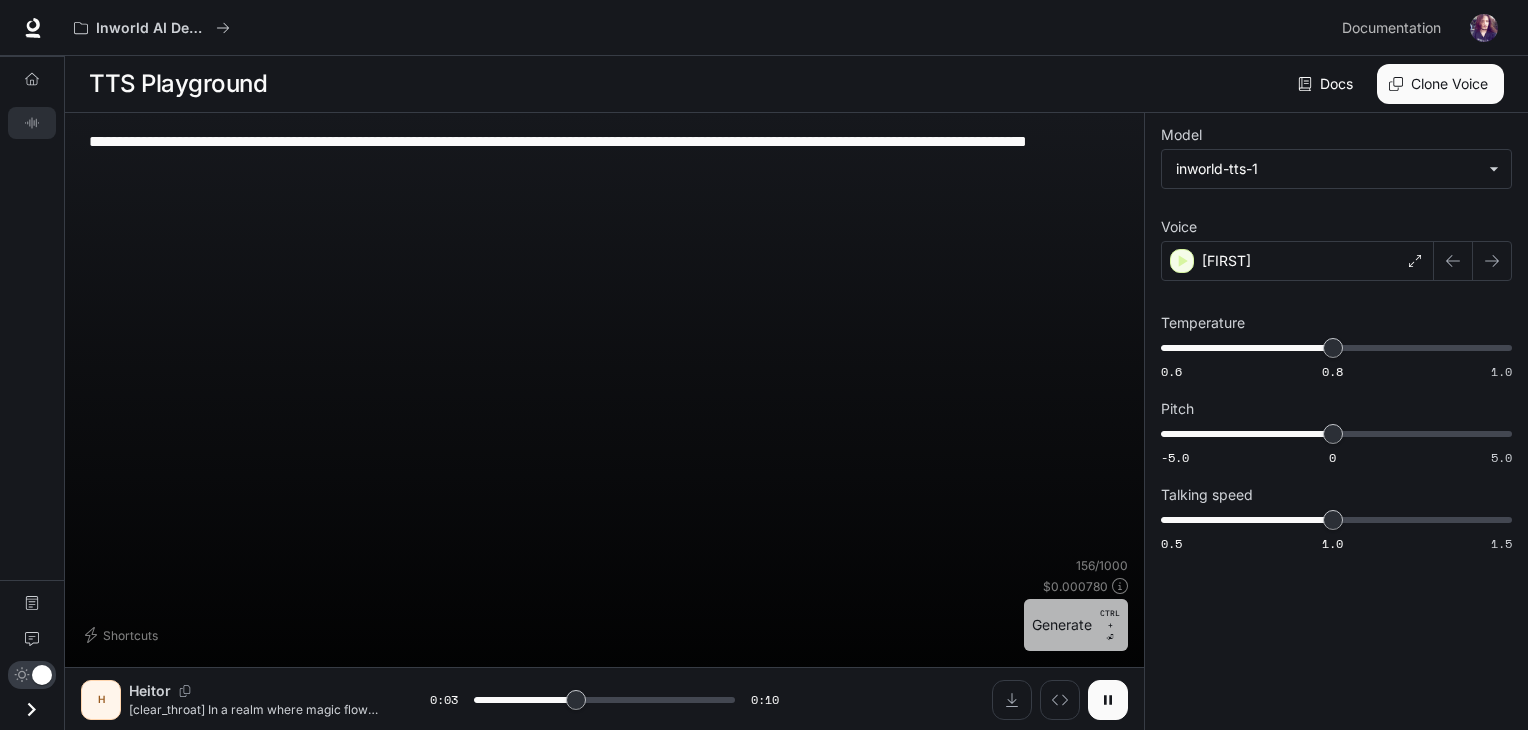 click on "Generate CTRL +  ⏎" at bounding box center [1076, 625] 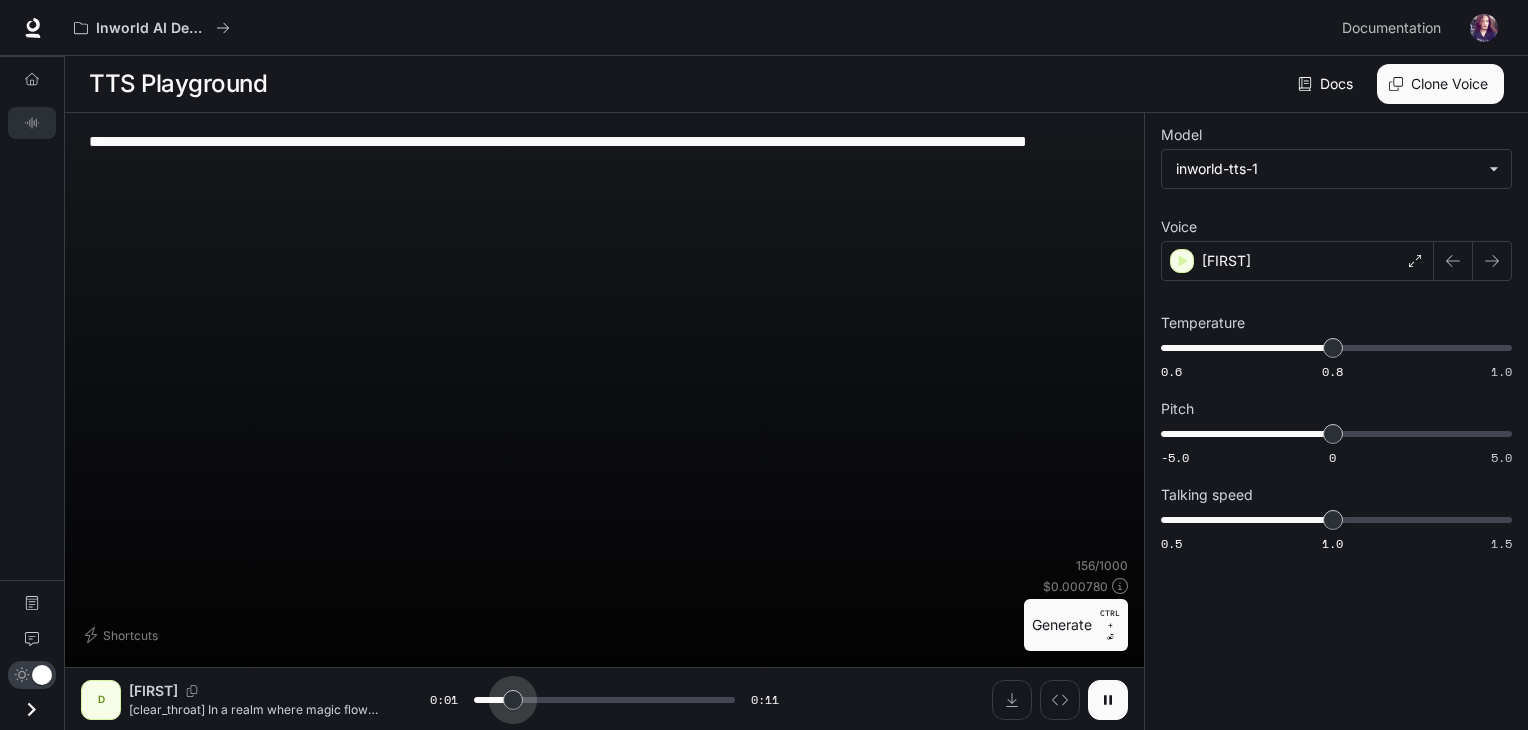 drag, startPoint x: 640, startPoint y: 701, endPoint x: 220, endPoint y: 688, distance: 420.20114 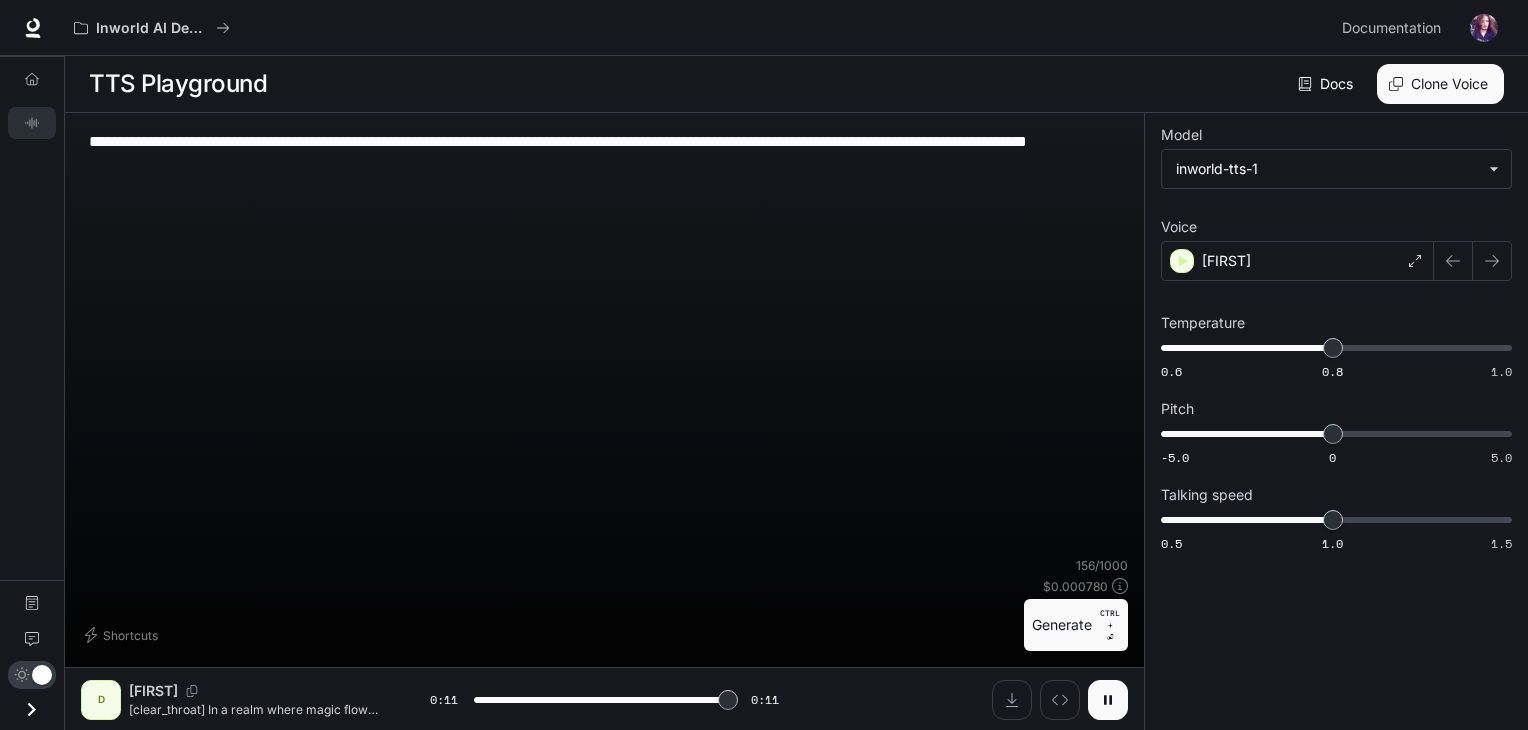 click at bounding box center [32, 695] 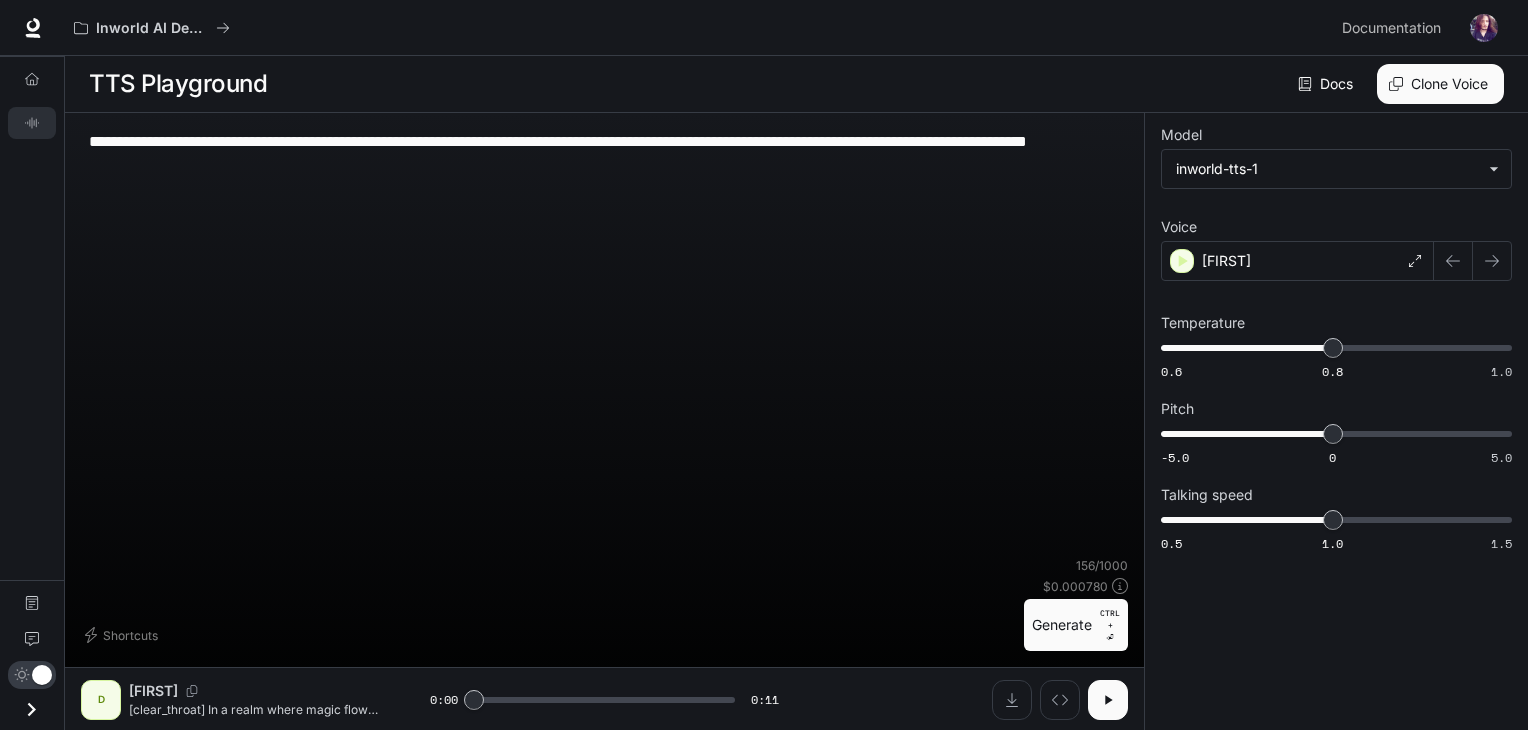 click 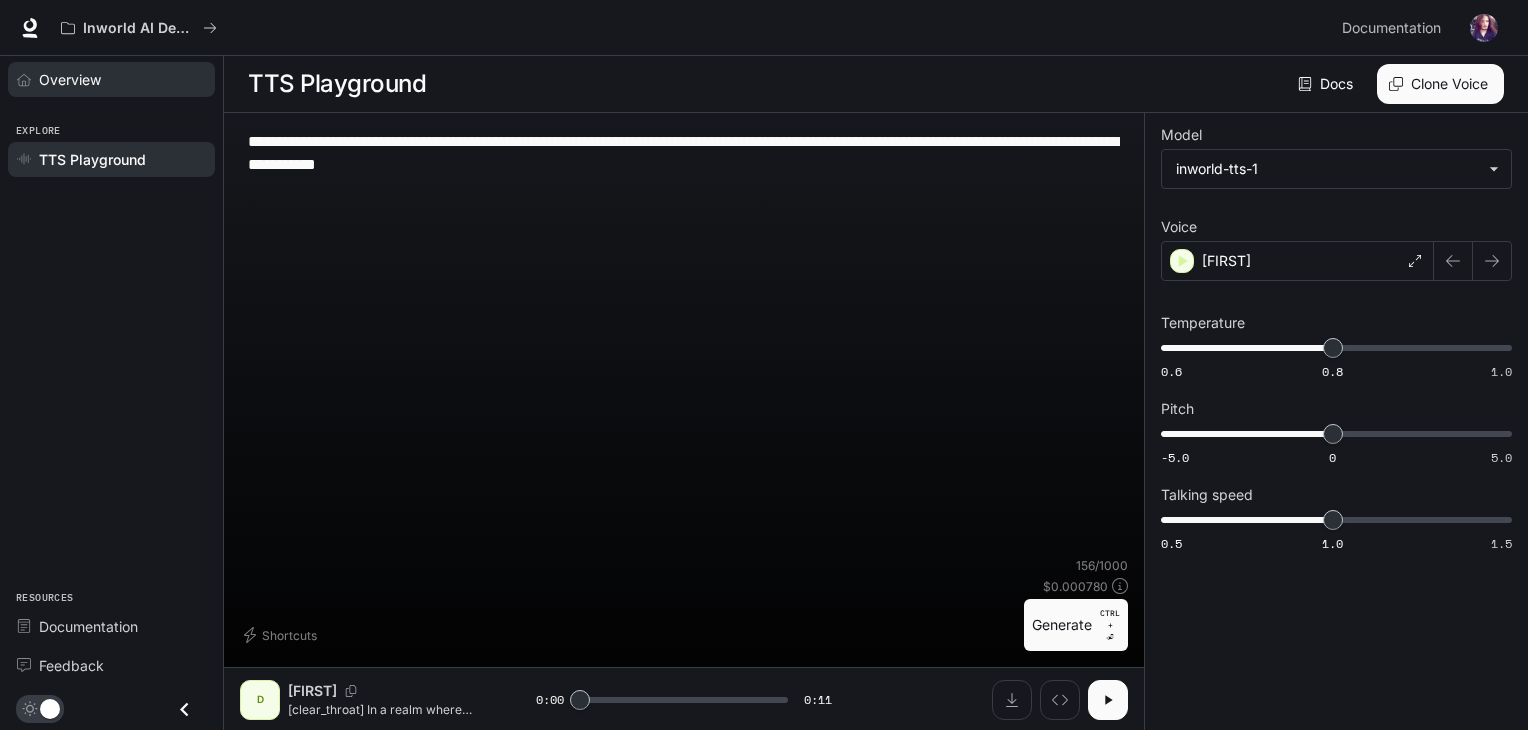 click on "Overview" at bounding box center [70, 79] 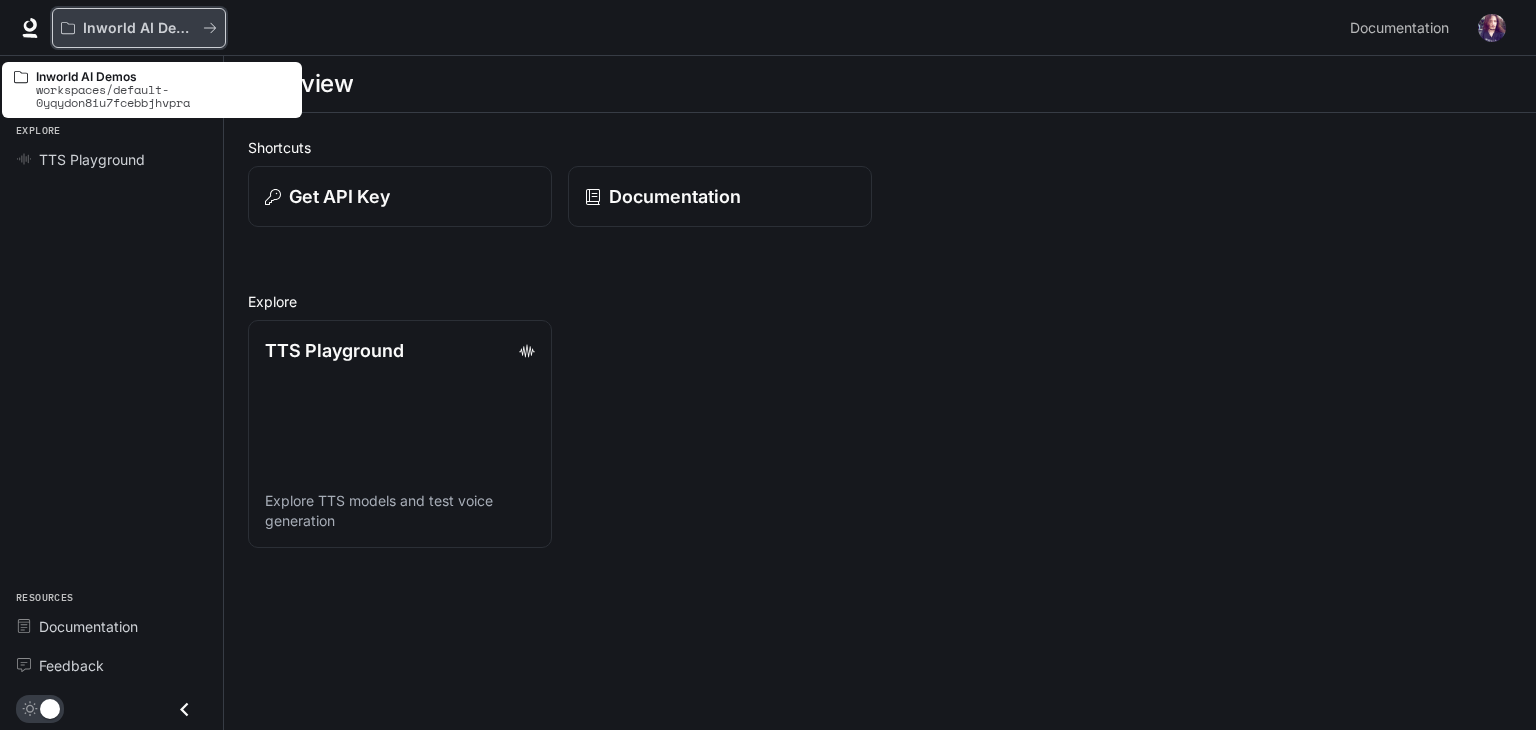 click on "Inworld AI Demos" at bounding box center (139, 28) 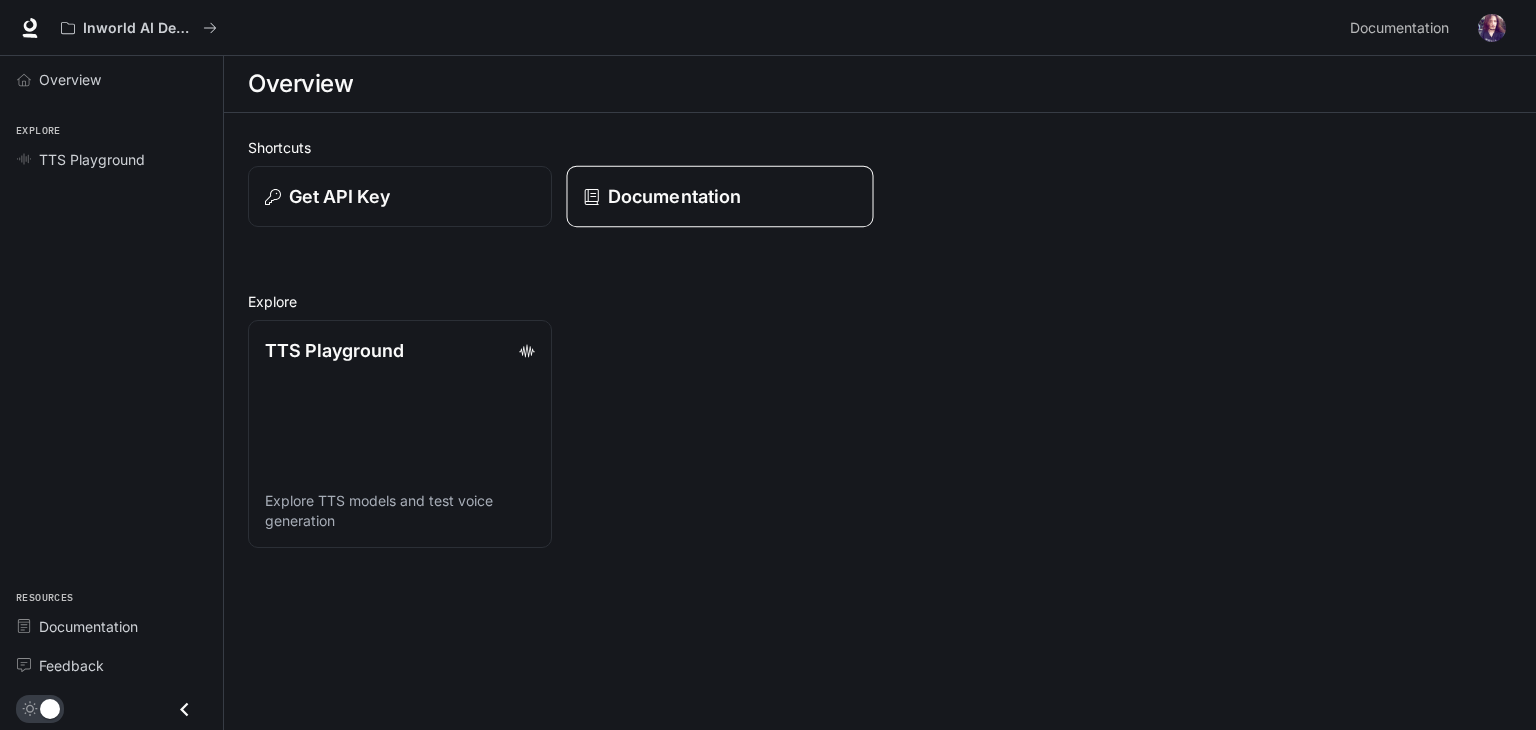 click on "Documentation" at bounding box center [674, 196] 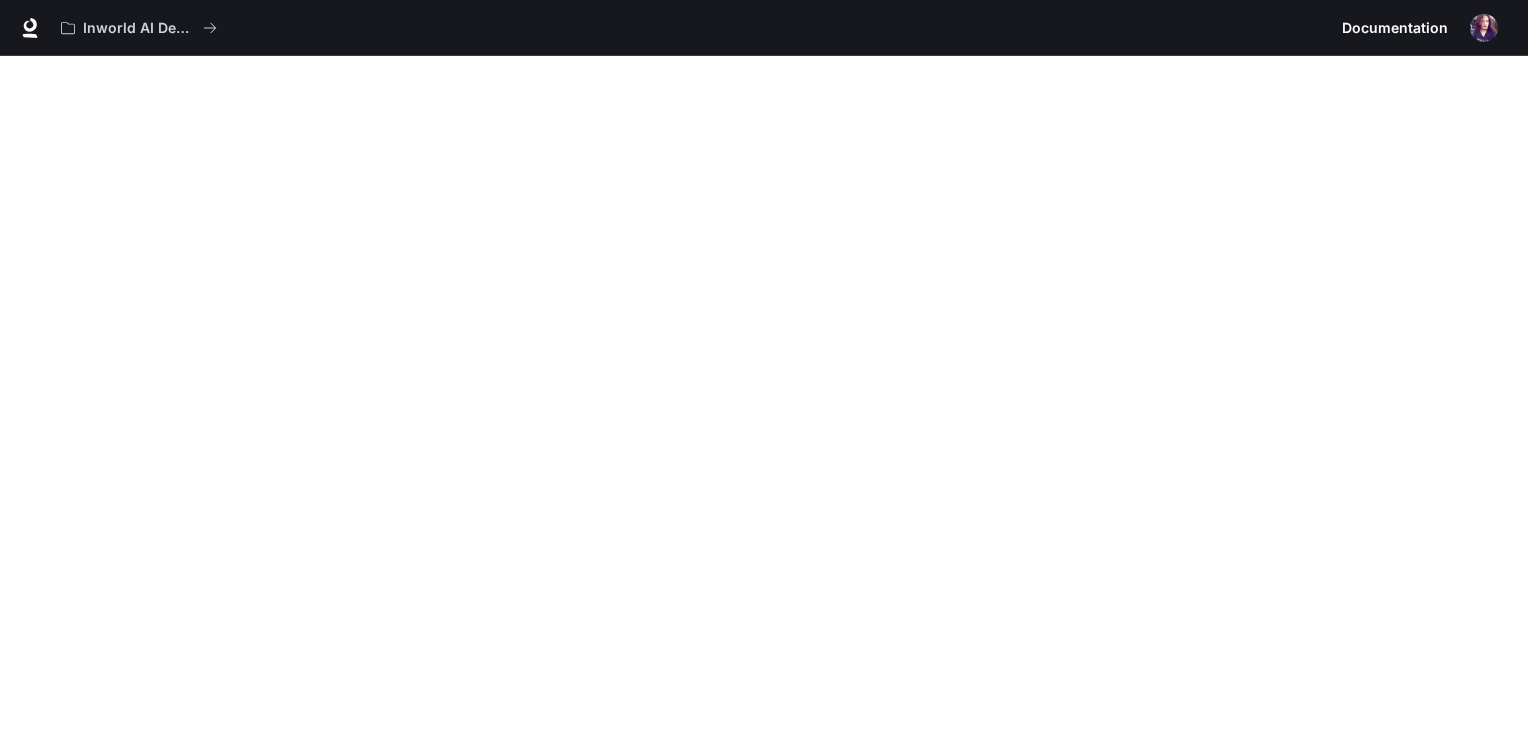 click at bounding box center [1484, 28] 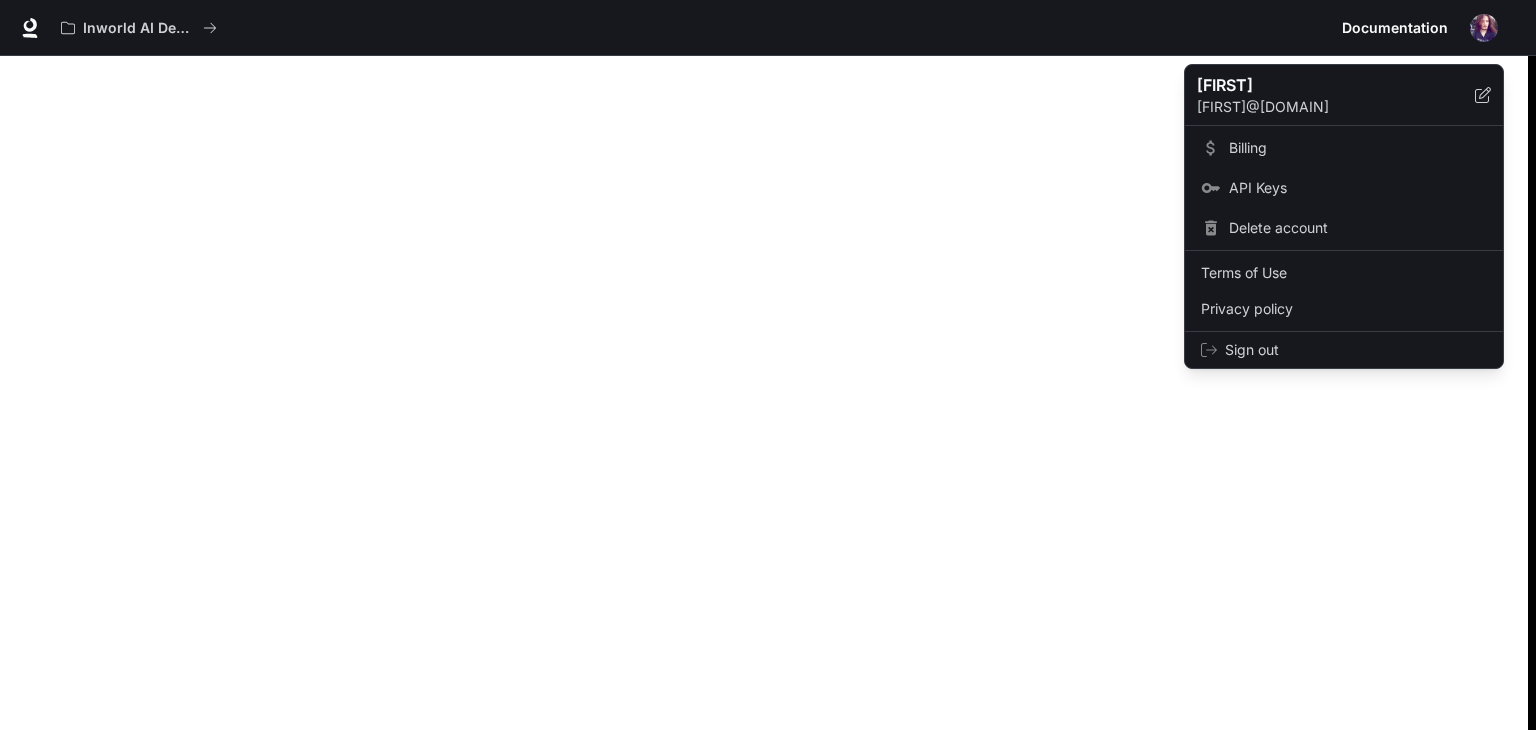 click on "Delete account" at bounding box center (1358, 228) 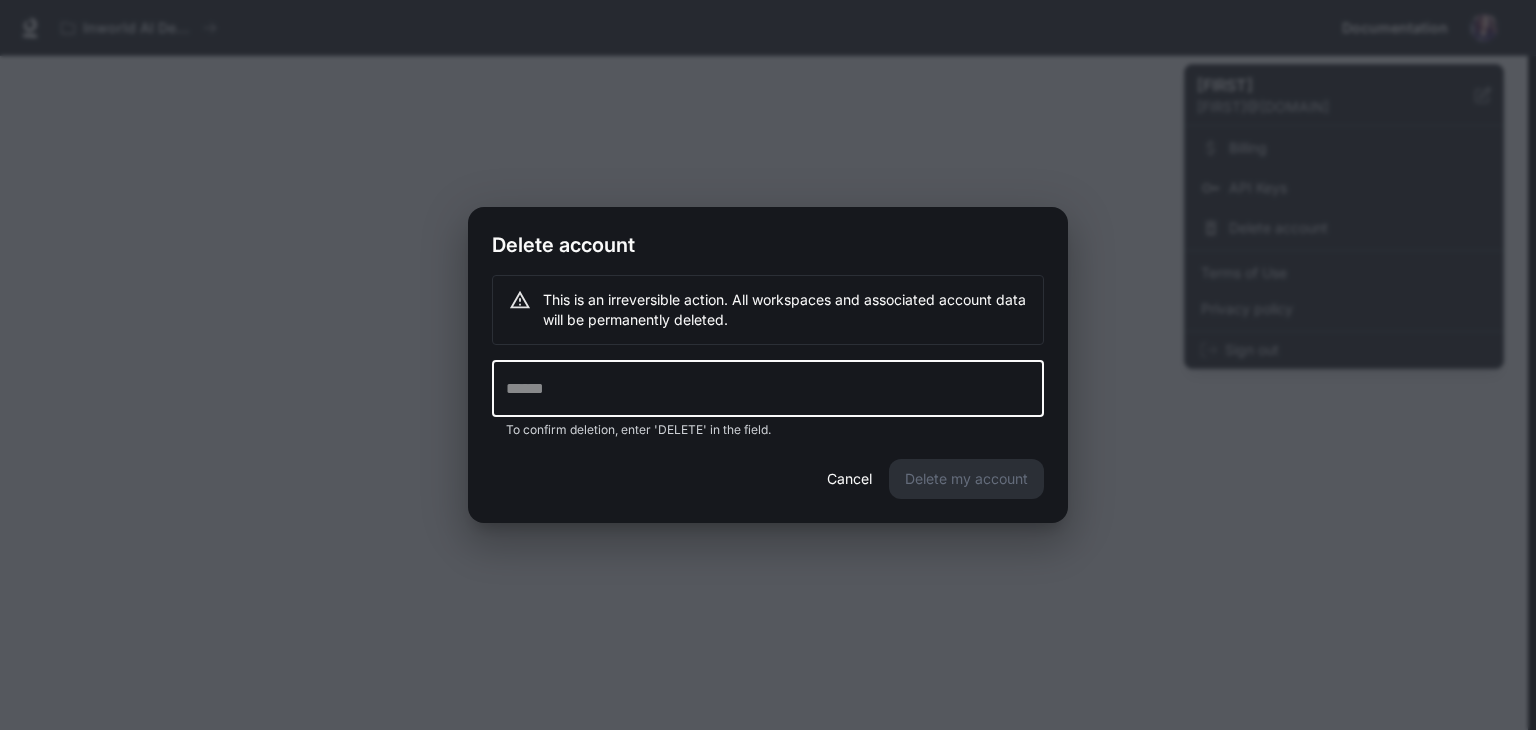 click at bounding box center [768, 389] 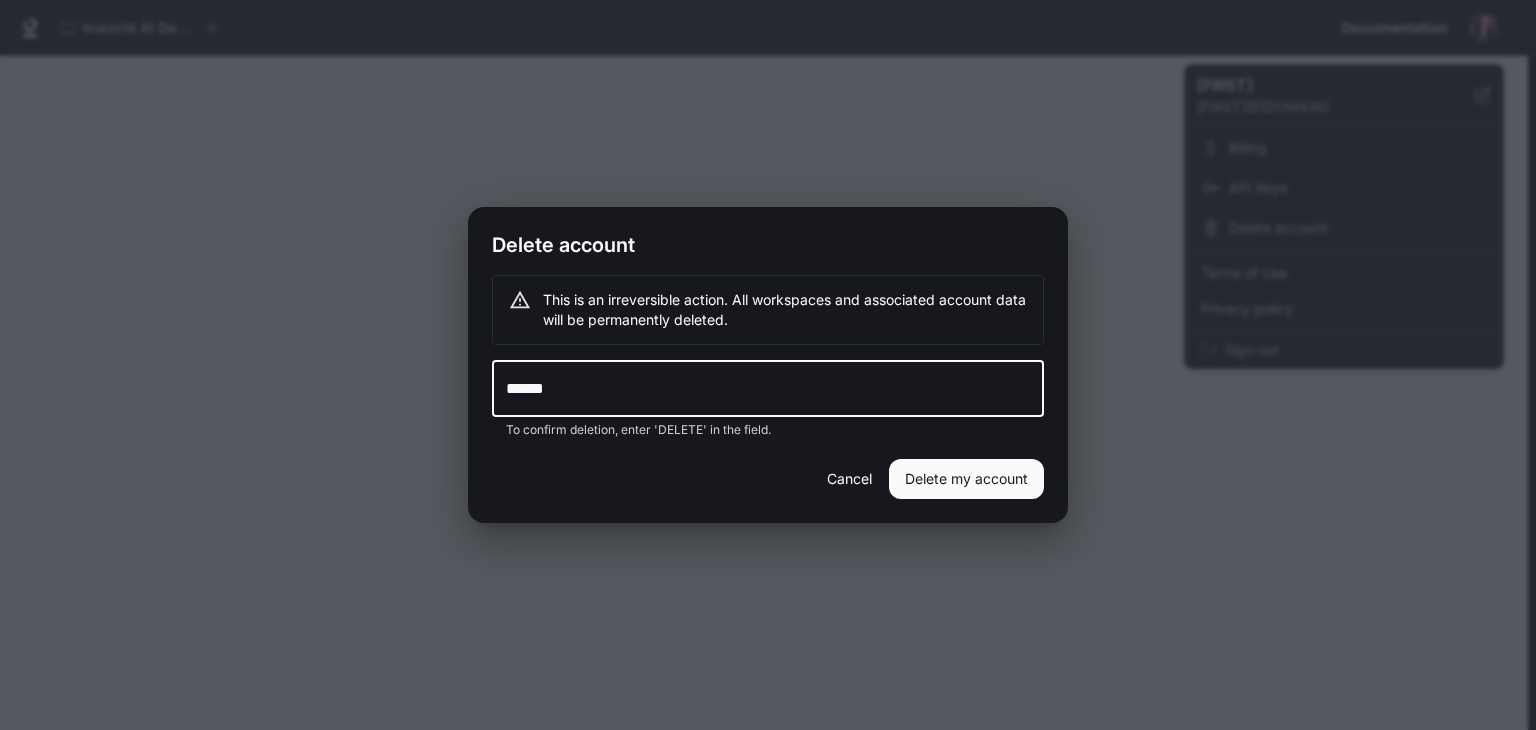 type on "******" 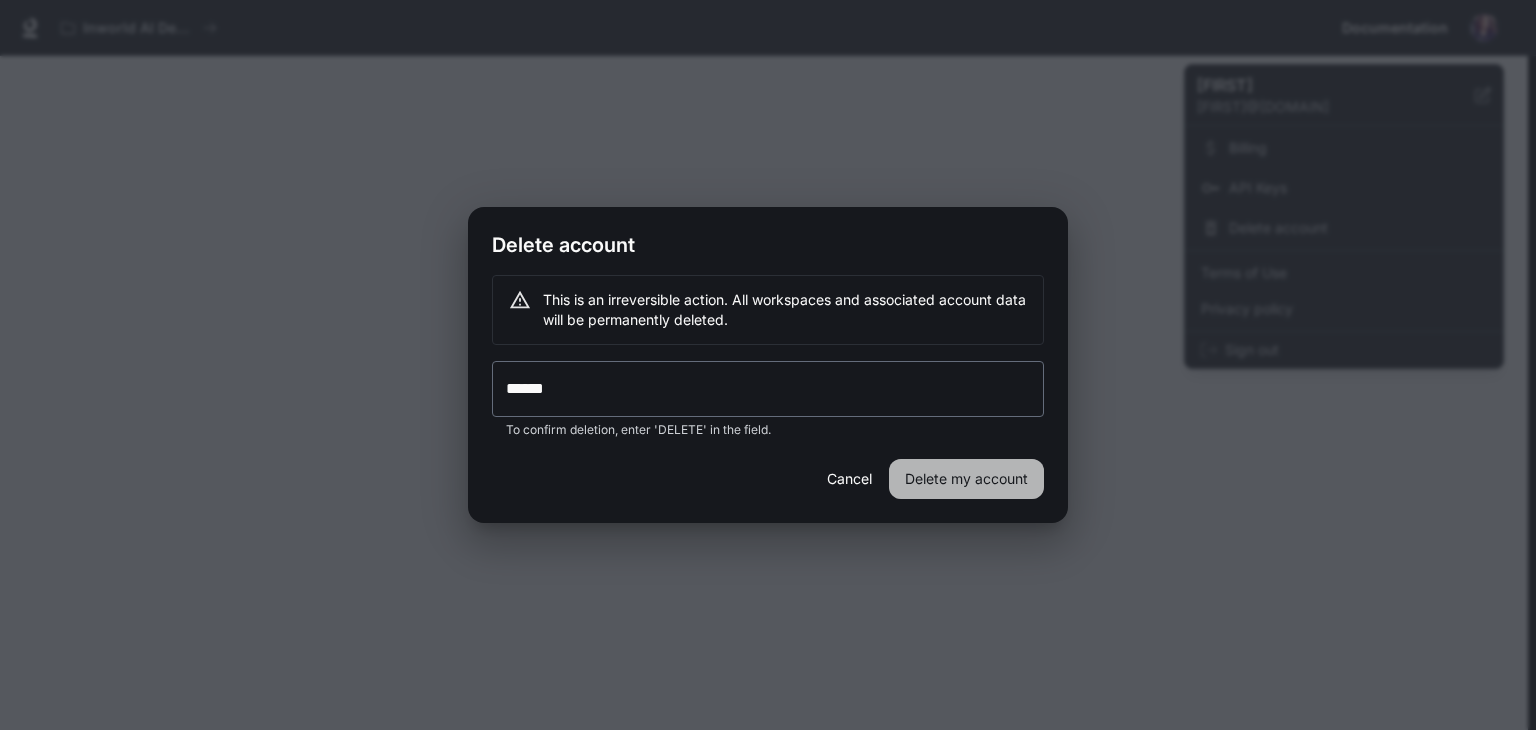 click on "Delete my account" at bounding box center (966, 479) 